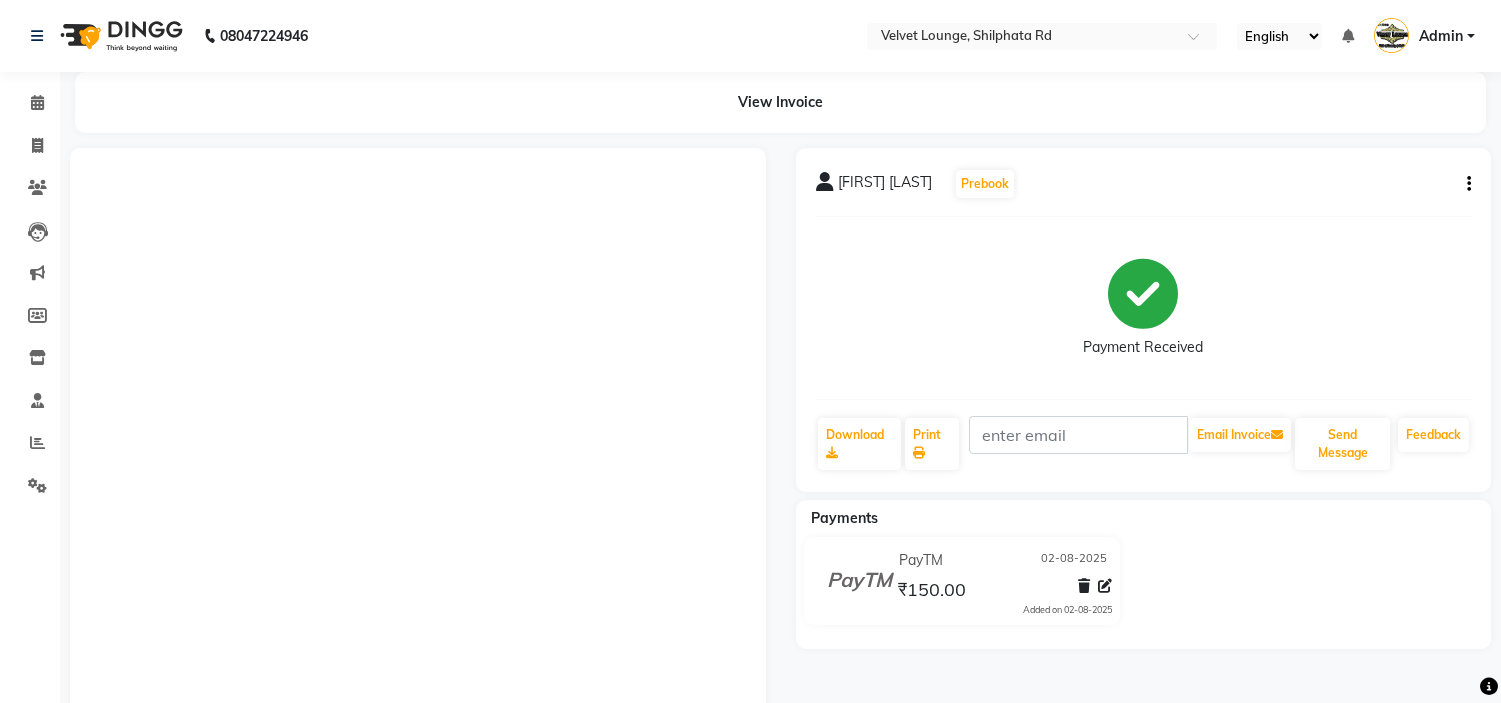 scroll, scrollTop: 0, scrollLeft: 0, axis: both 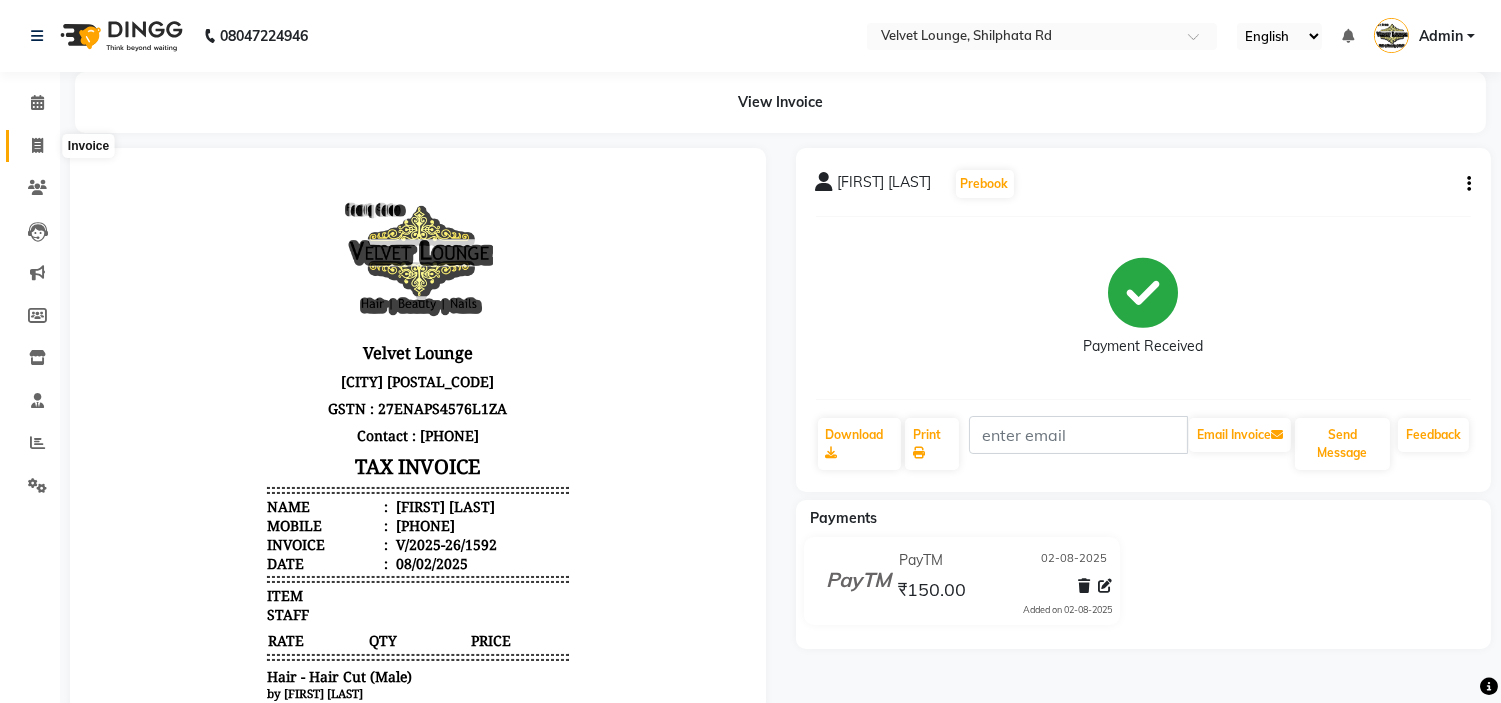 click 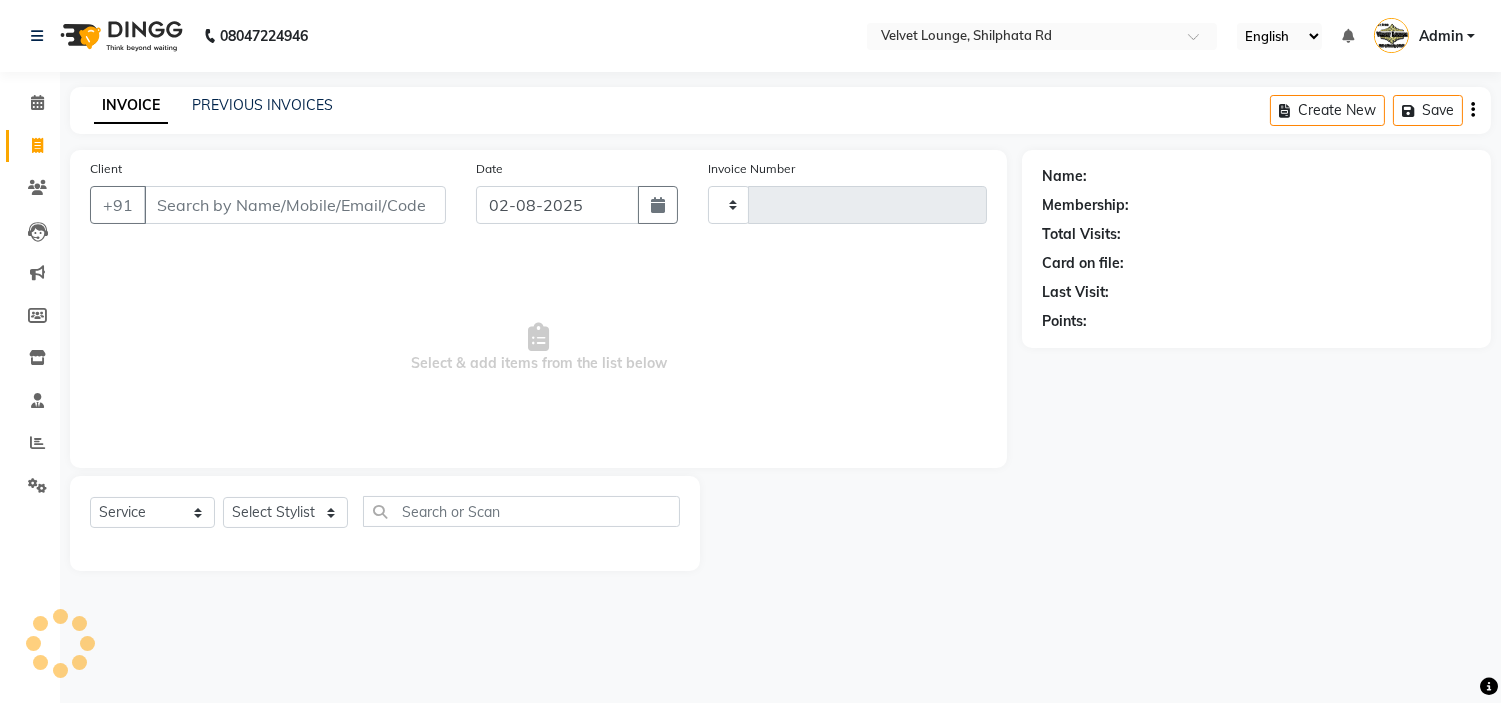 type on "1593" 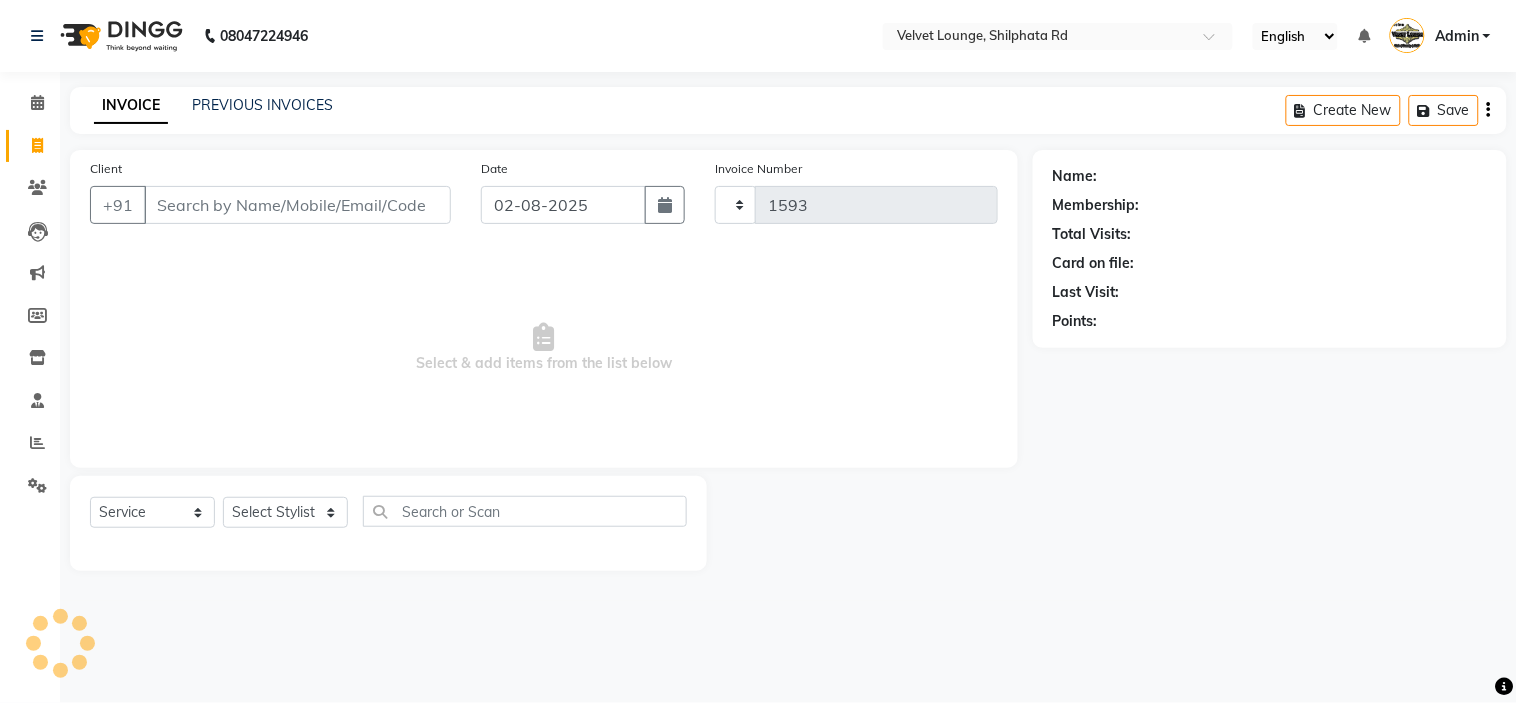 select on "122" 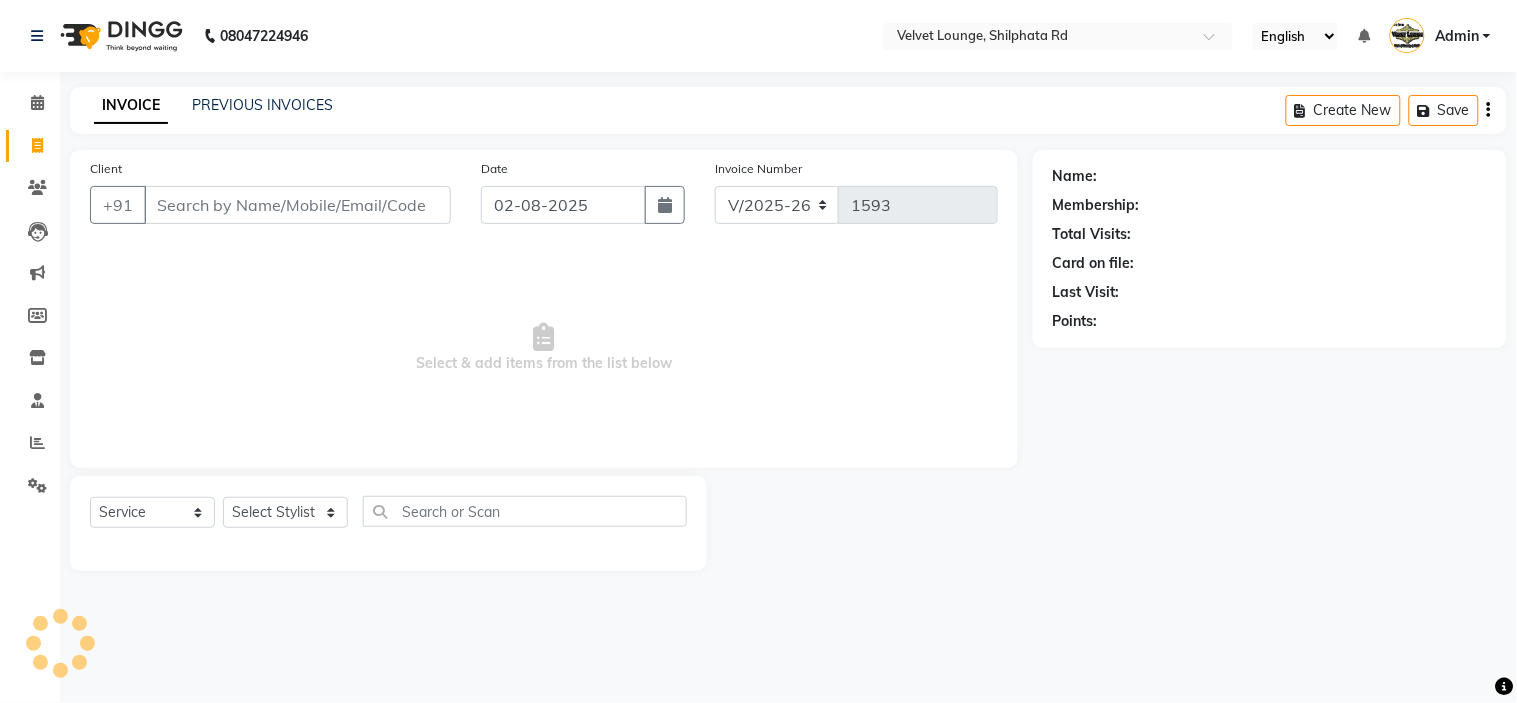 click on "Client" at bounding box center [297, 205] 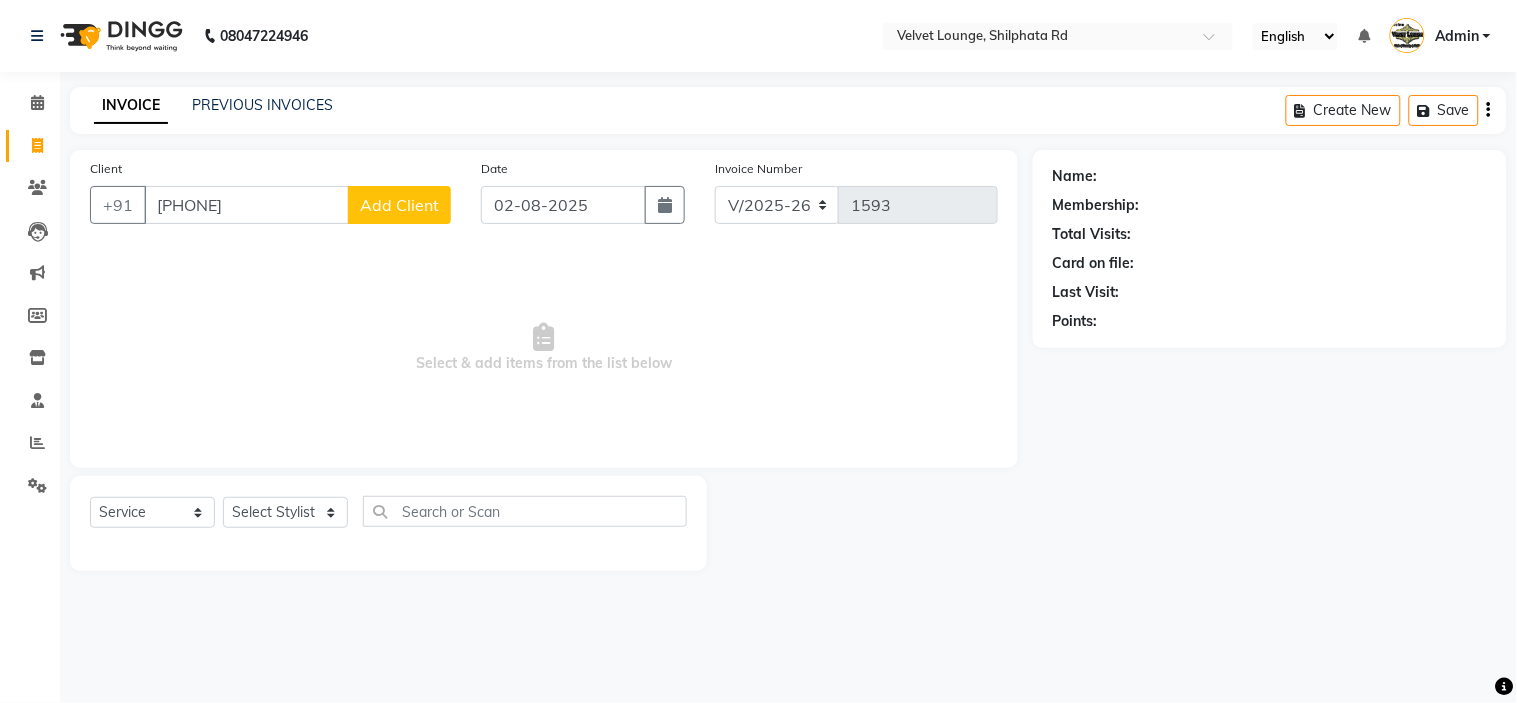 type on "[PHONE]" 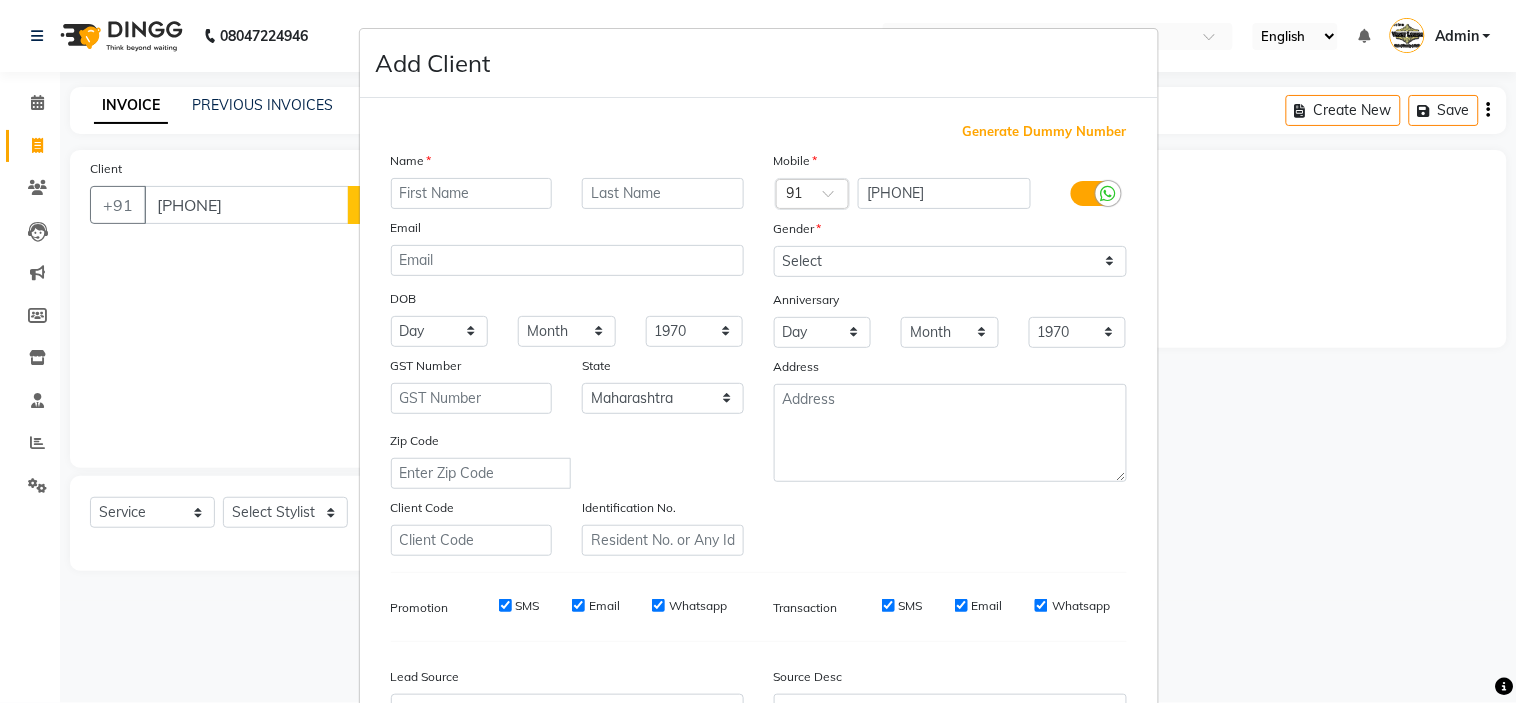 click at bounding box center [472, 193] 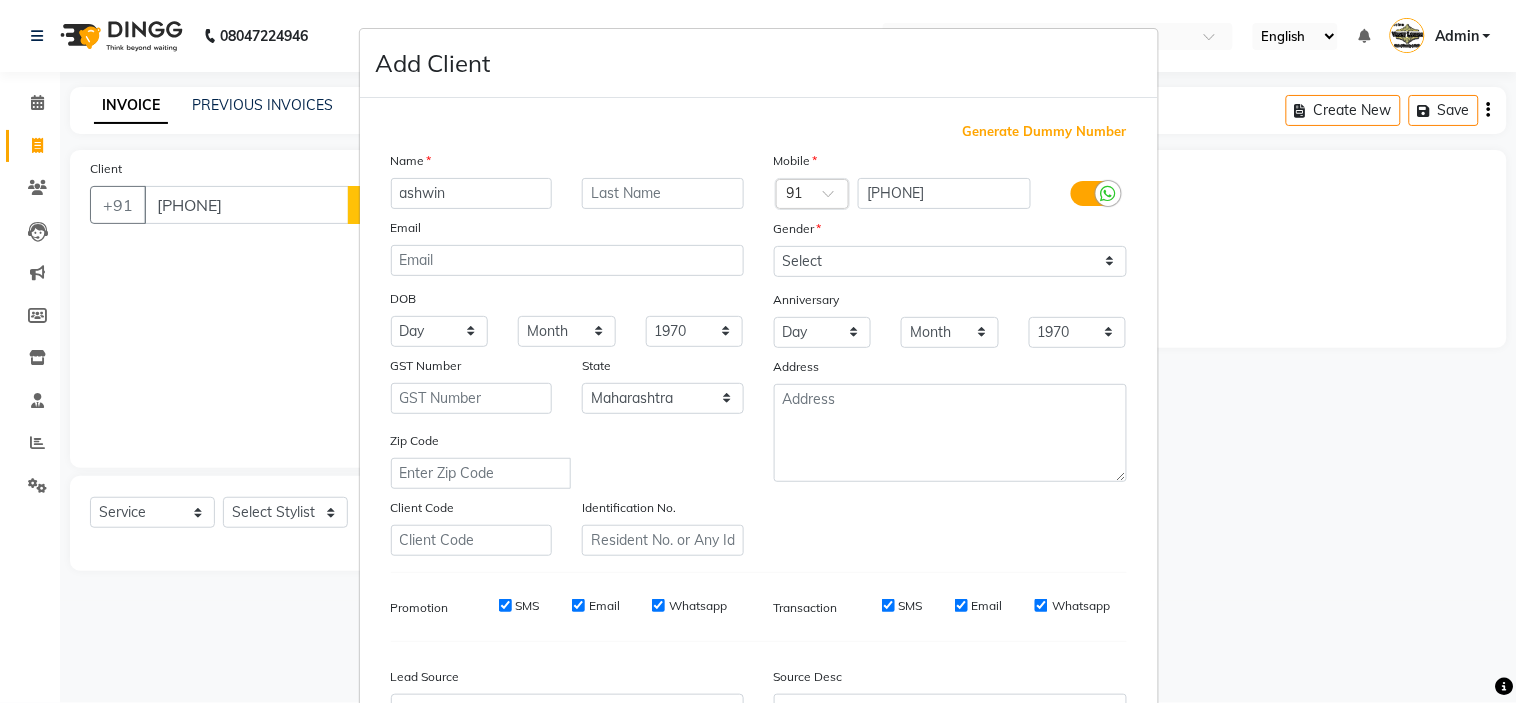 type on "ashwin" 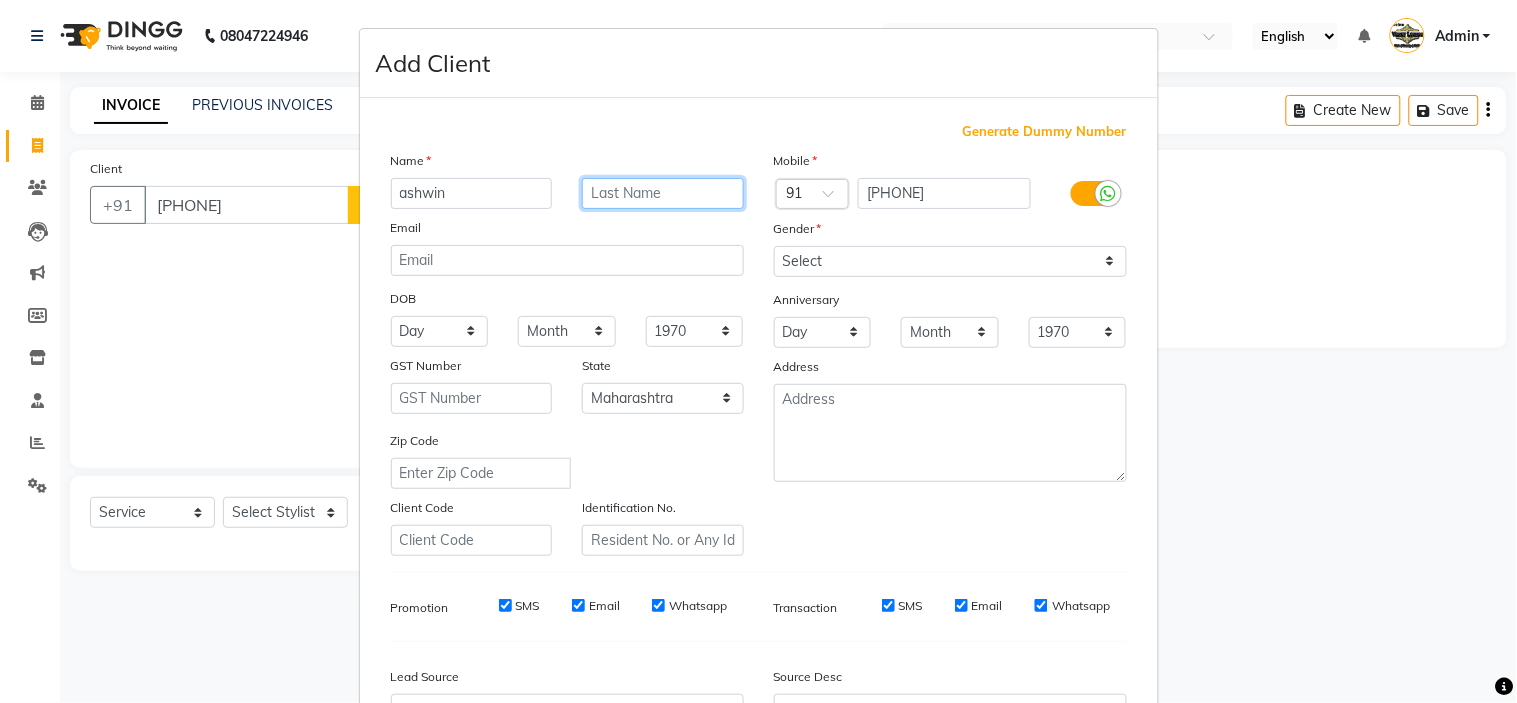 click at bounding box center [663, 193] 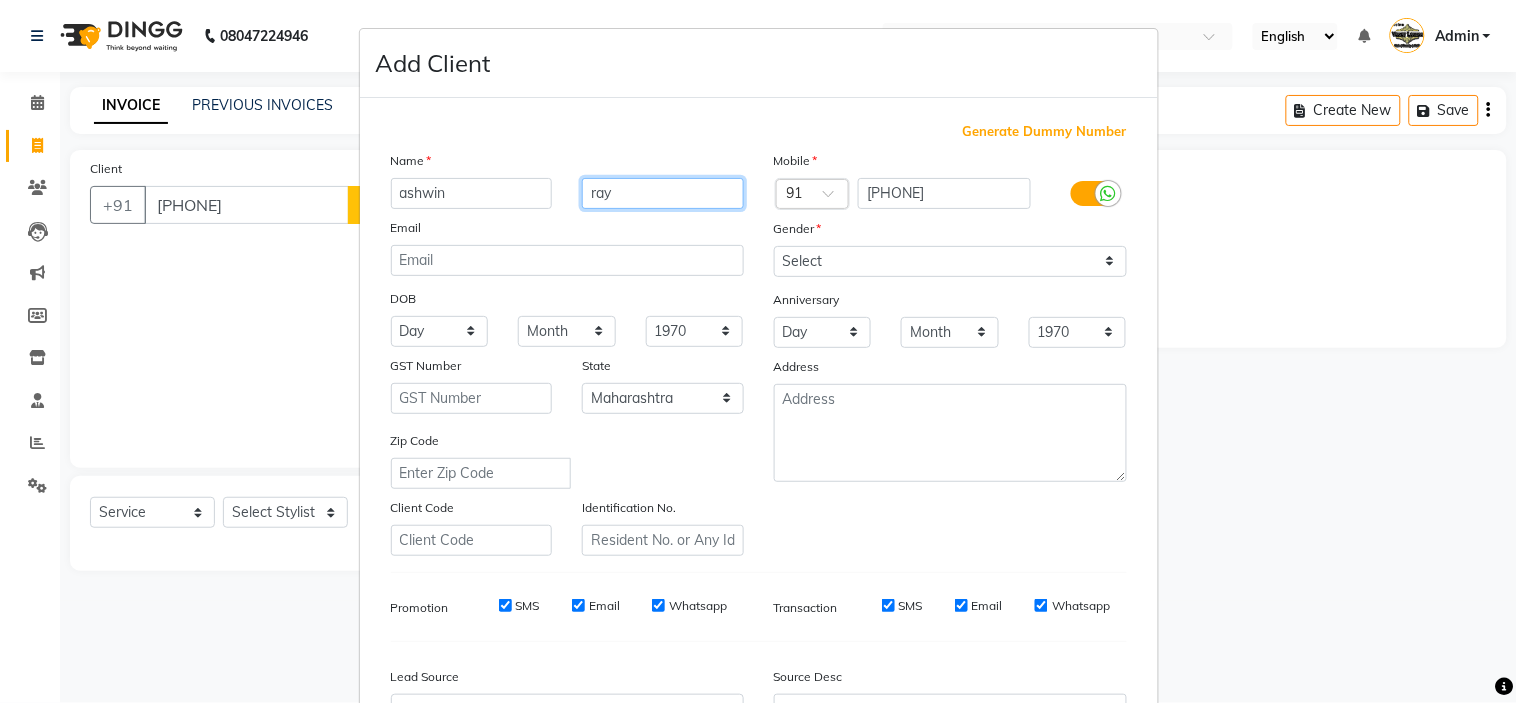 type on "ray" 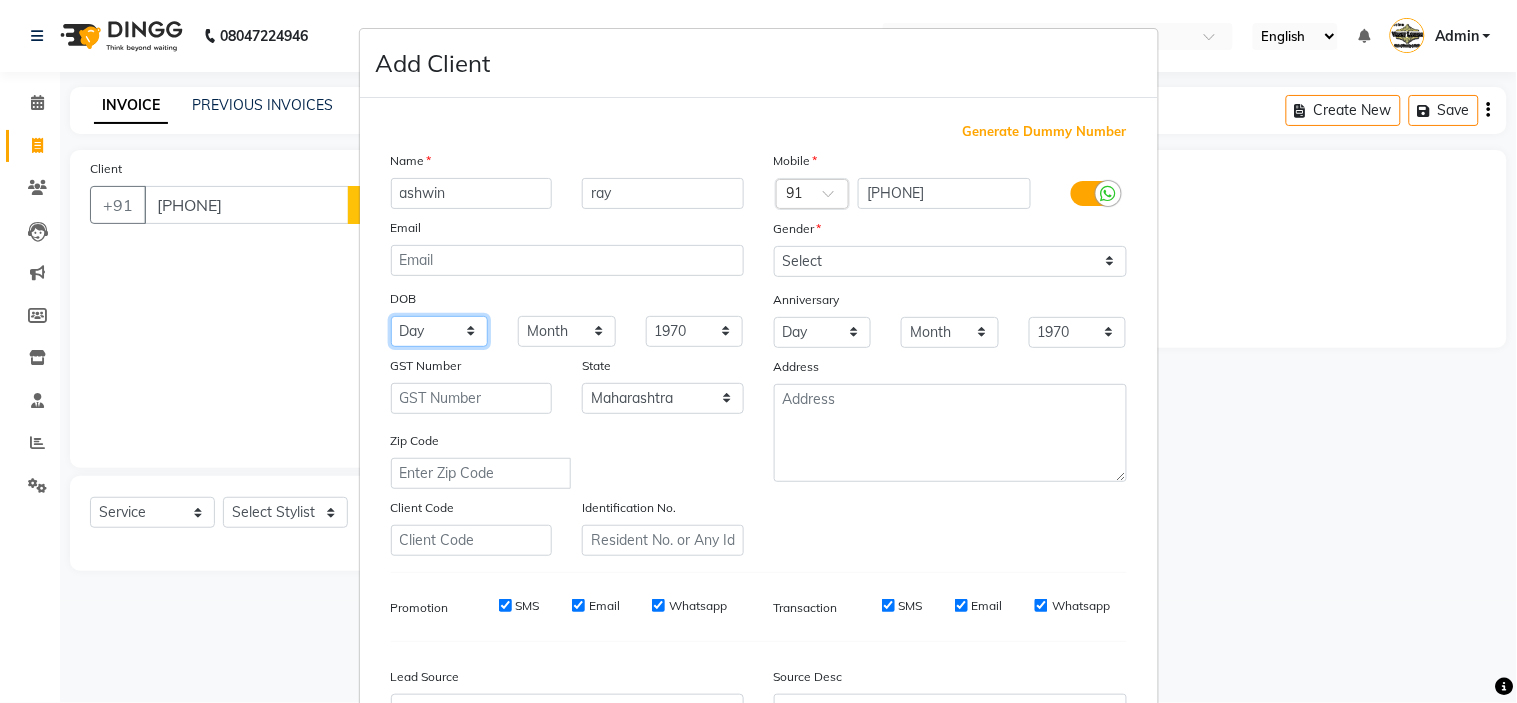click on "Day 01 02 03 04 05 06 07 08 09 10 11 12 13 14 15 16 17 18 19 20 21 22 23 24 25 26 27 28 29 30 31" at bounding box center (440, 331) 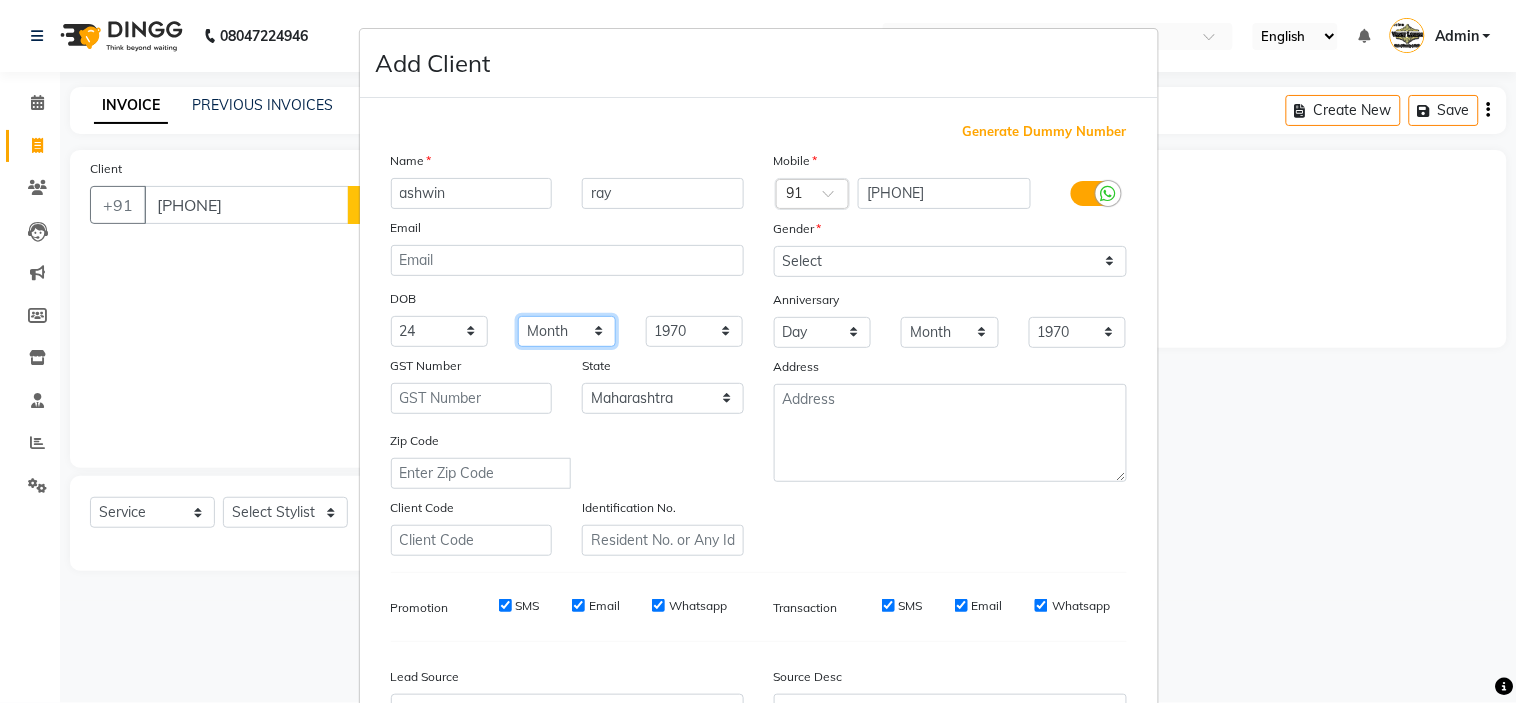 click on "Month January February March April May June July August September October November December" at bounding box center [567, 331] 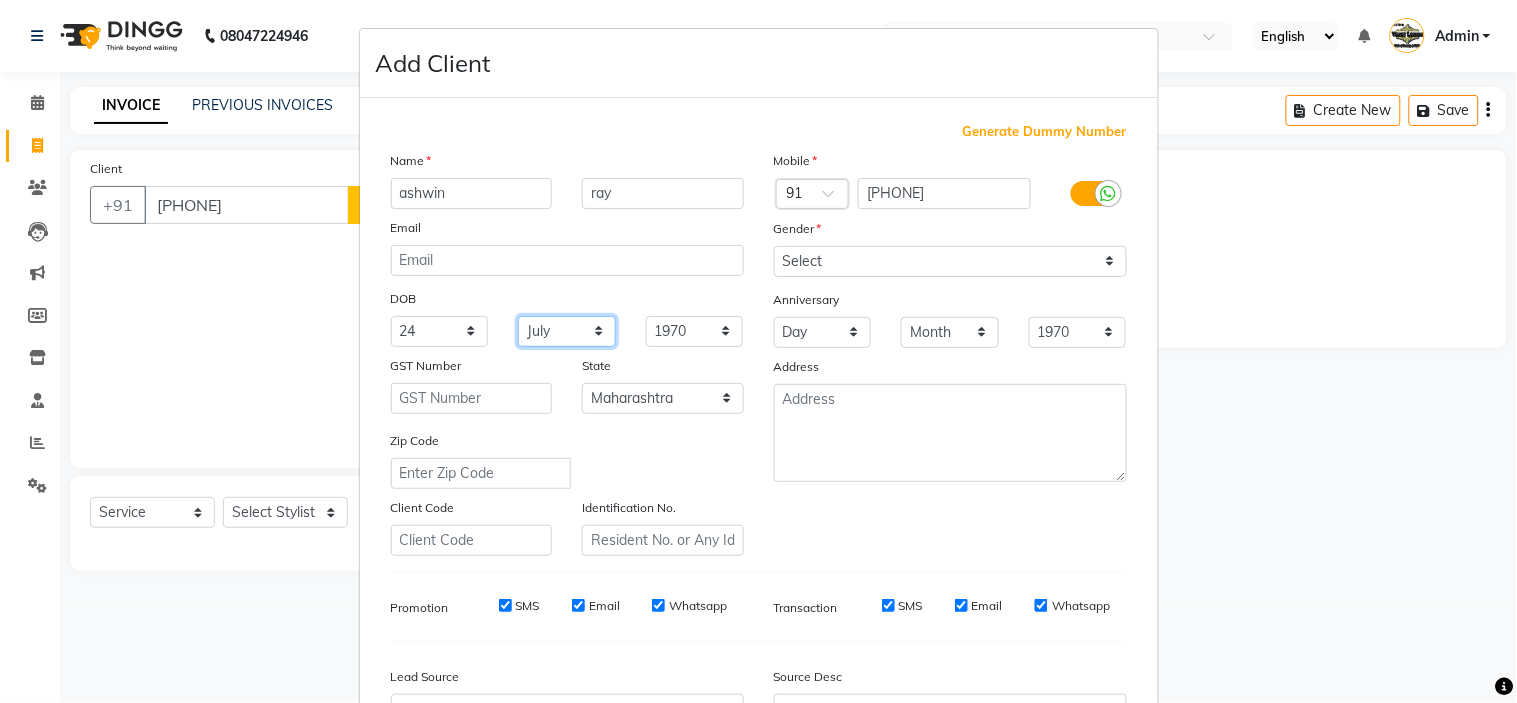 click on "Month January February March April May June July August September October November December" at bounding box center (567, 331) 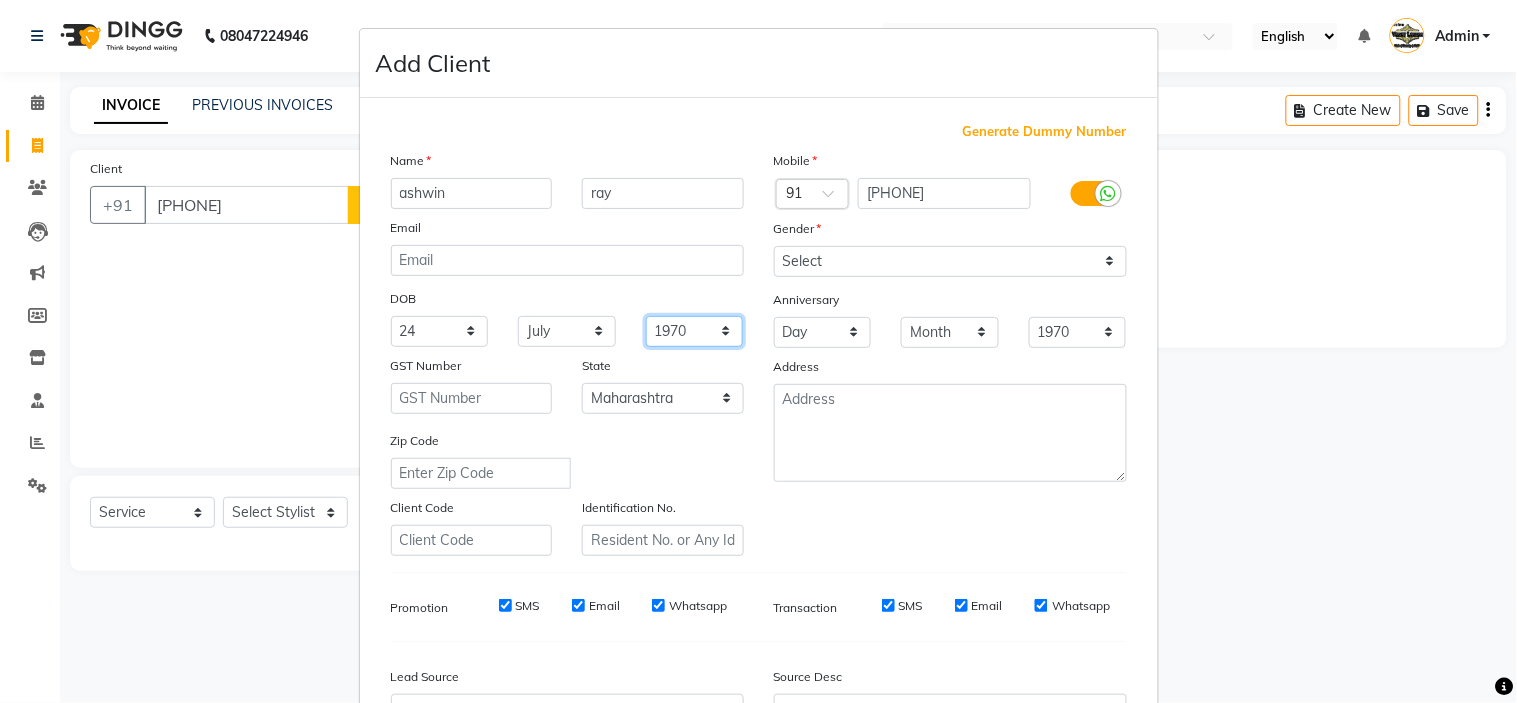 click on "1940 1941 1942 1943 1944 1945 1946 1947 1948 1949 1950 1951 1952 1953 1954 1955 1956 1957 1958 1959 1960 1961 1962 1963 1964 1965 1966 1967 1968 1969 1970 1971 1972 1973 1974 1975 1976 1977 1978 1979 1980 1981 1982 1983 1984 1985 1986 1987 1988 1989 1990 1991 1992 1993 1994 1995 1996 1997 1998 1999 2000 2001 2002 2003 2004 2005 2006 2007 2008 2009 2010 2011 2012 2013 2014 2015 2016 2017 2018 2019 2020 2021 2022 2023 2024" at bounding box center (695, 331) 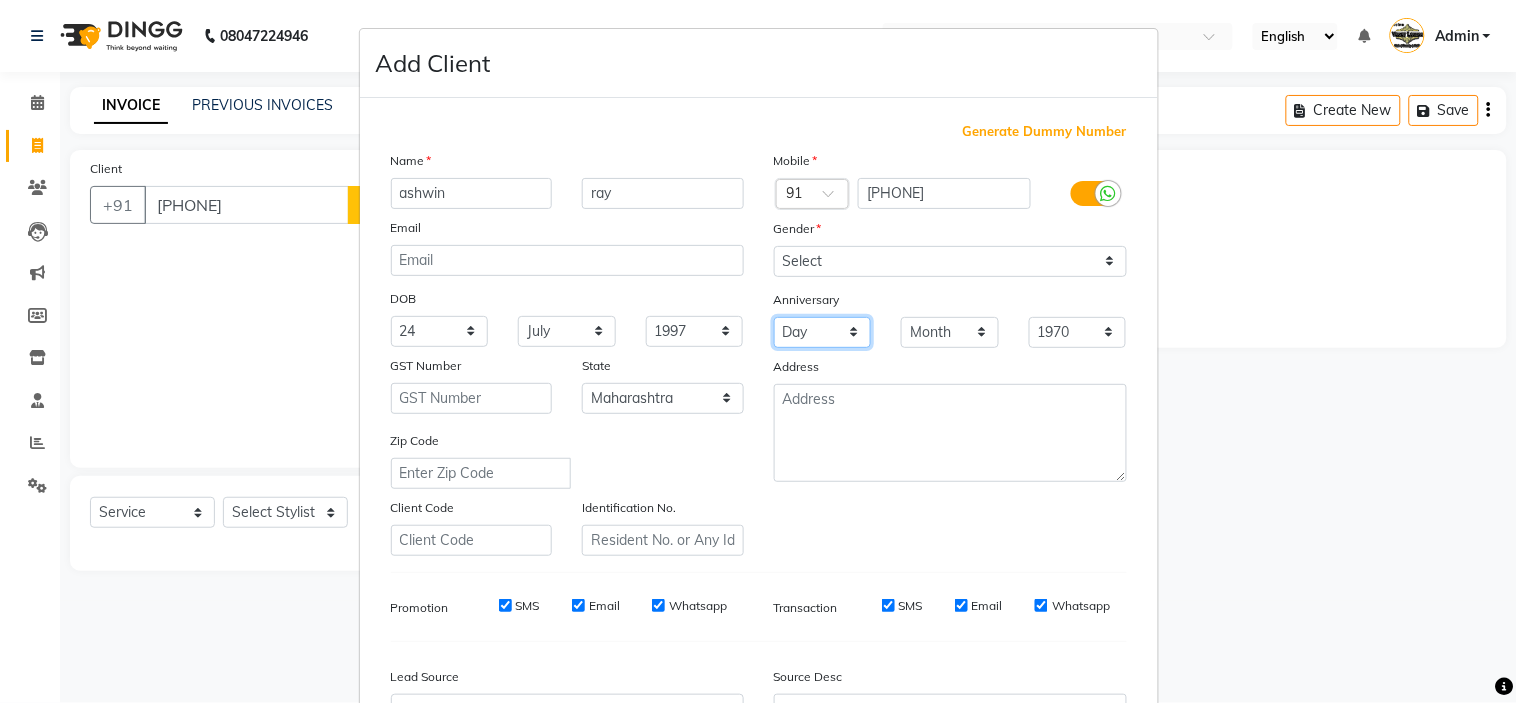 click on "Day 01 02 03 04 05 06 07 08 09 10 11 12 13 14 15 16 17 18 19 20 21 22 23 24 25 26 27 28 29 30 31" at bounding box center [823, 332] 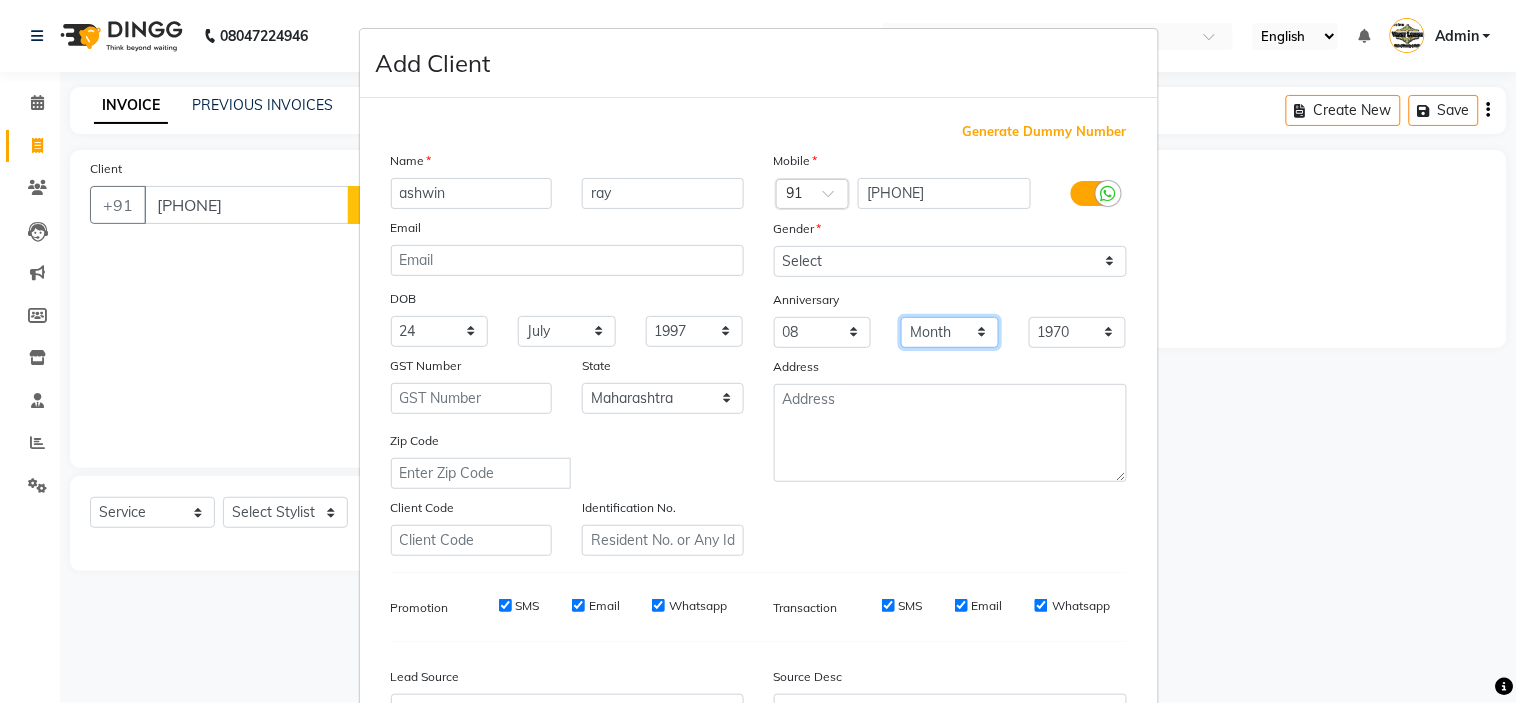 click on "Month January February March April May June July August September October November December" at bounding box center [950, 332] 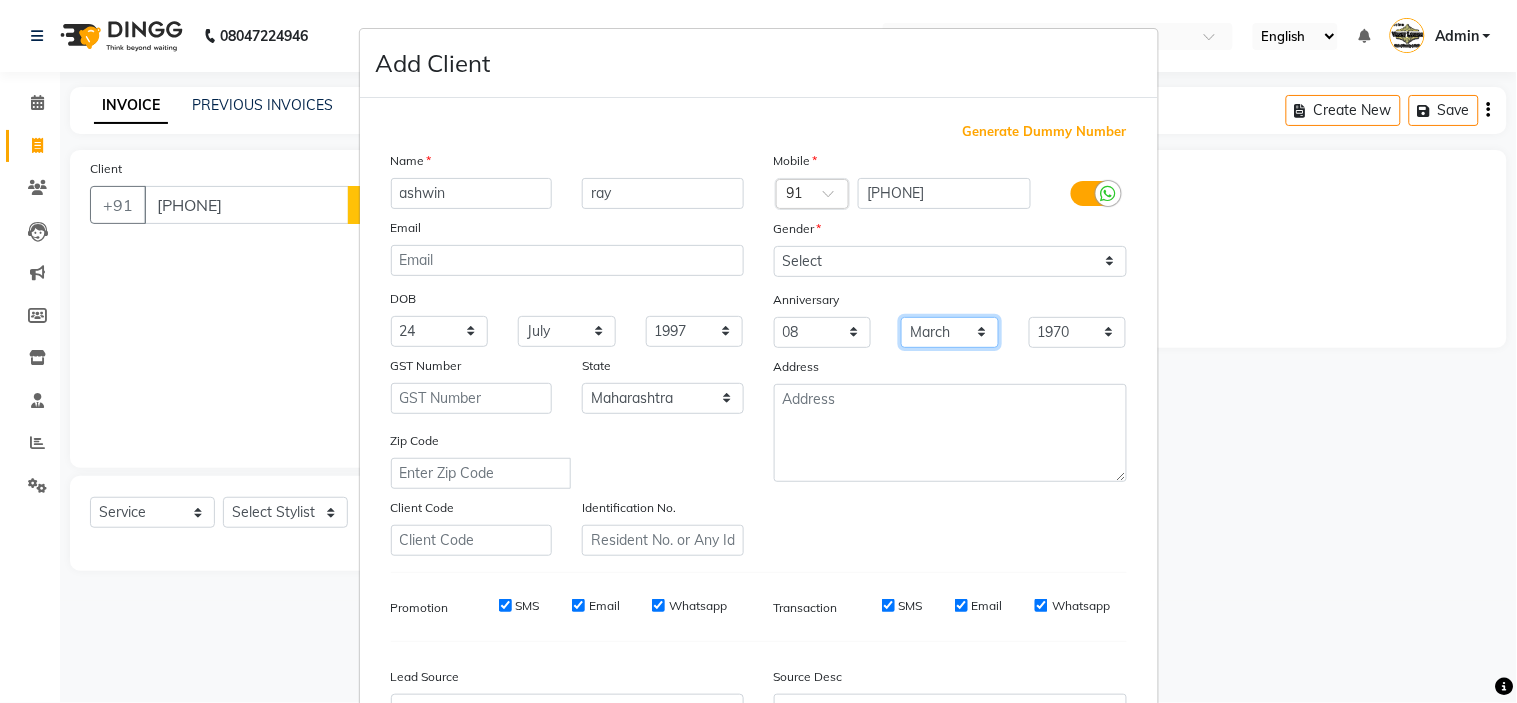 click on "Month January February March April May June July August September October November December" at bounding box center [950, 332] 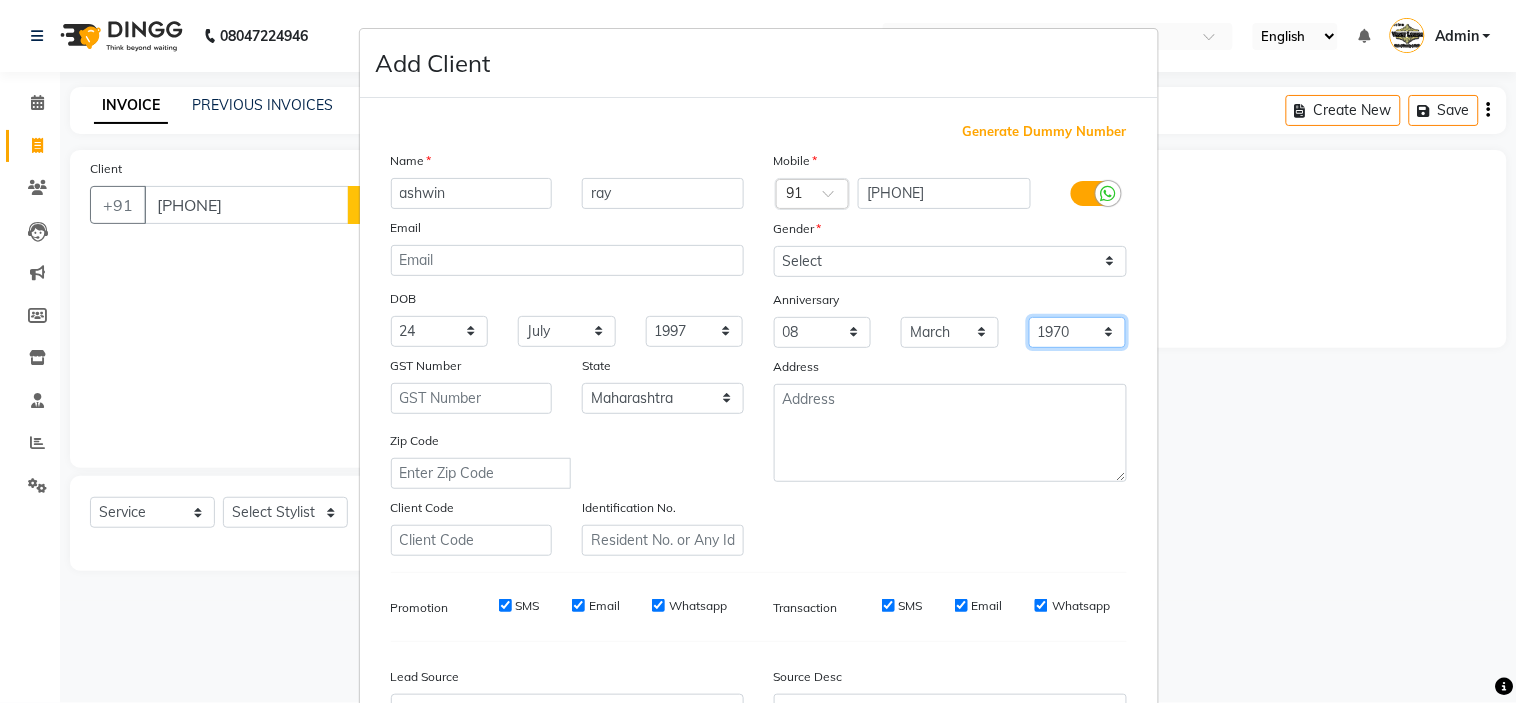 click on "1970 1971 1972 1973 1974 1975 1976 1977 1978 1979 1980 1981 1982 1983 1984 1985 1986 1987 1988 1989 1990 1991 1992 1993 1994 1995 1996 1997 1998 1999 2000 2001 2002 2003 2004 2005 2006 2007 2008 2009 2010 2011 2012 2013 2014 2015 2016 2017 2018 2019 2020 2021 2022 2023 2024 2025" at bounding box center (1078, 332) 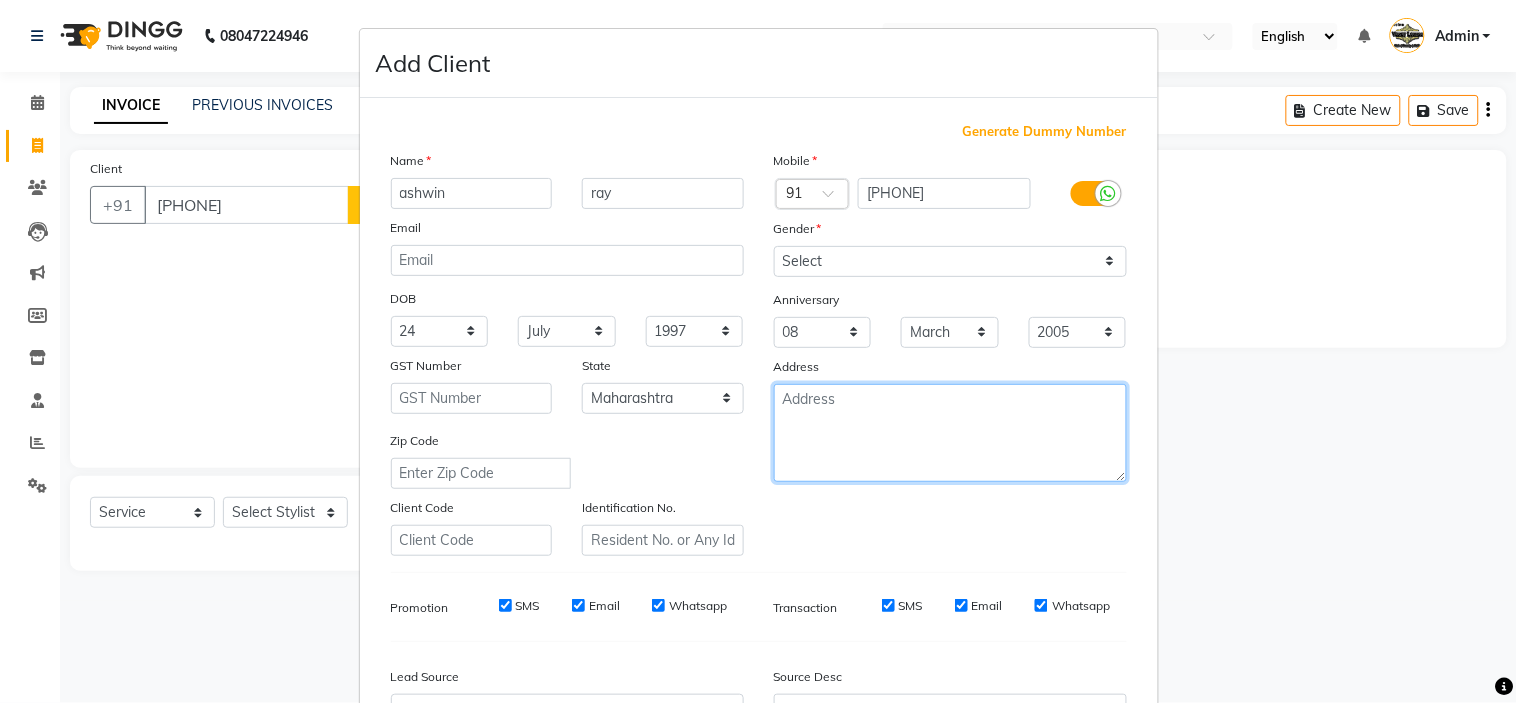click at bounding box center (950, 433) 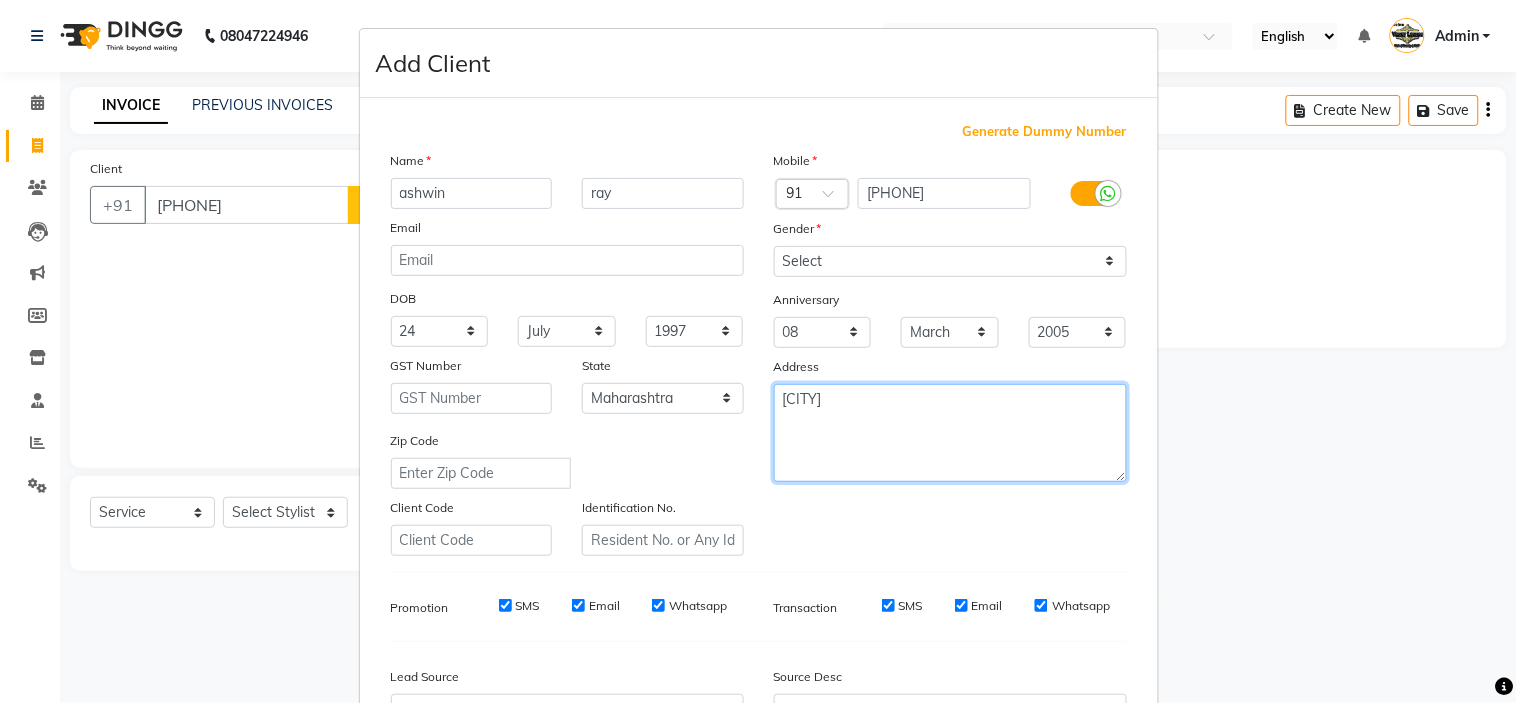 type on "[CITY]" 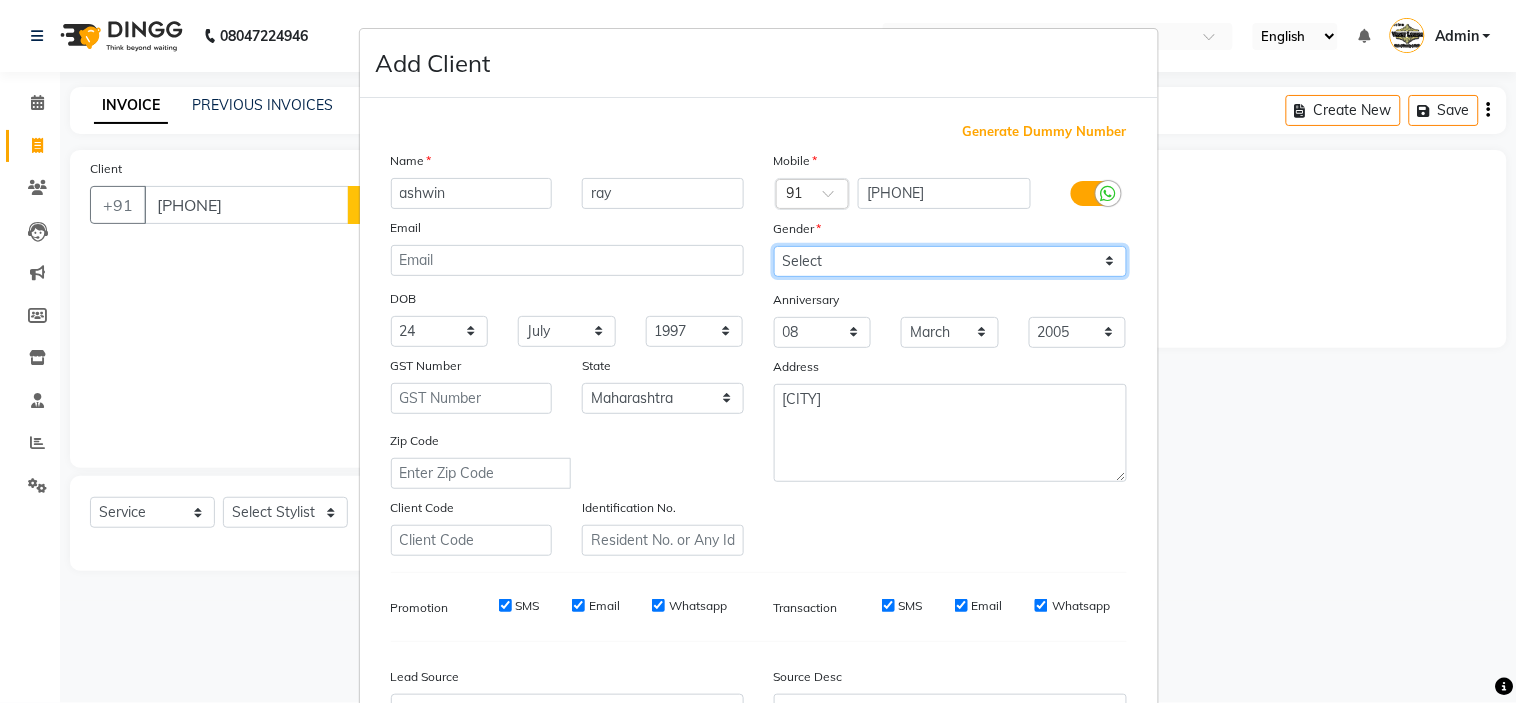 click on "Select Male Female Other Prefer Not To Say" at bounding box center (950, 261) 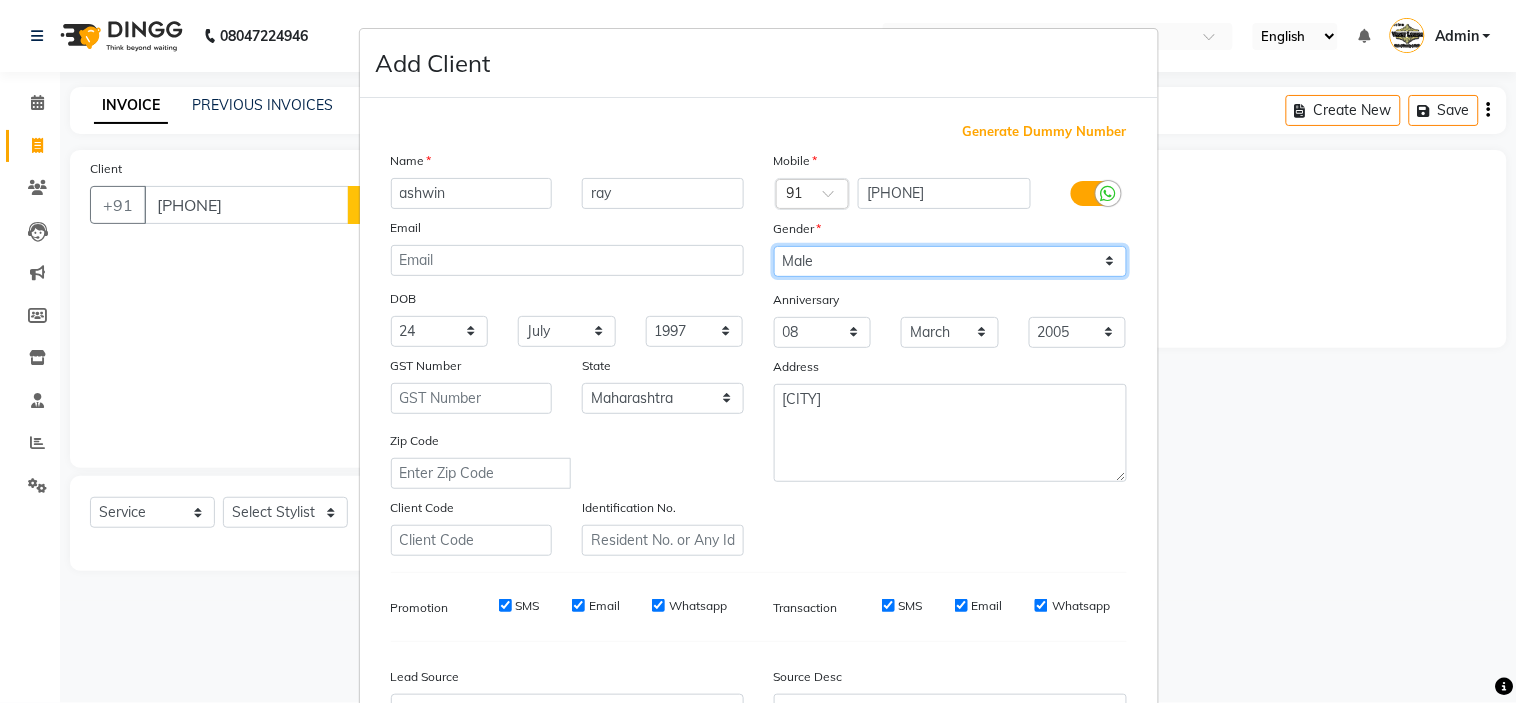 click on "Select Male Female Other Prefer Not To Say" at bounding box center (950, 261) 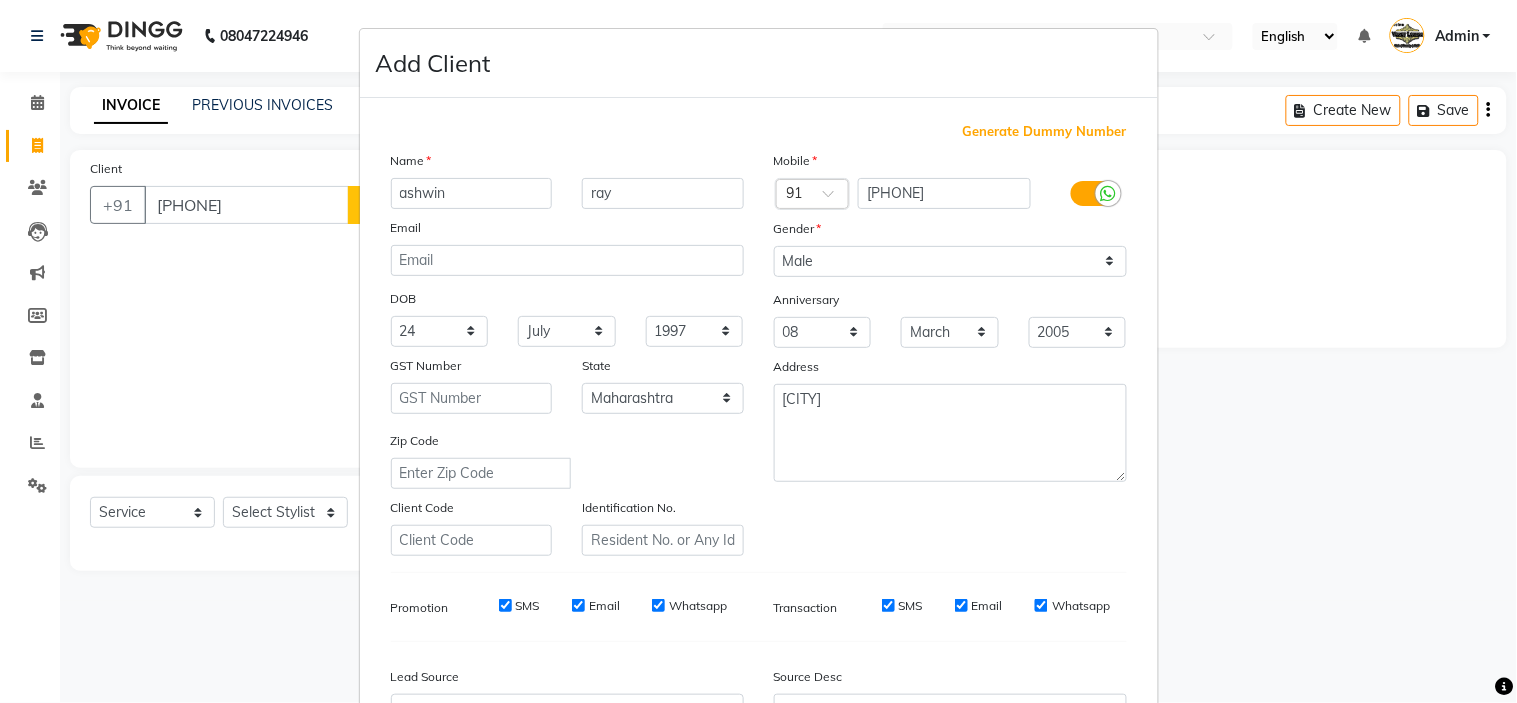 click at bounding box center (1505, 686) 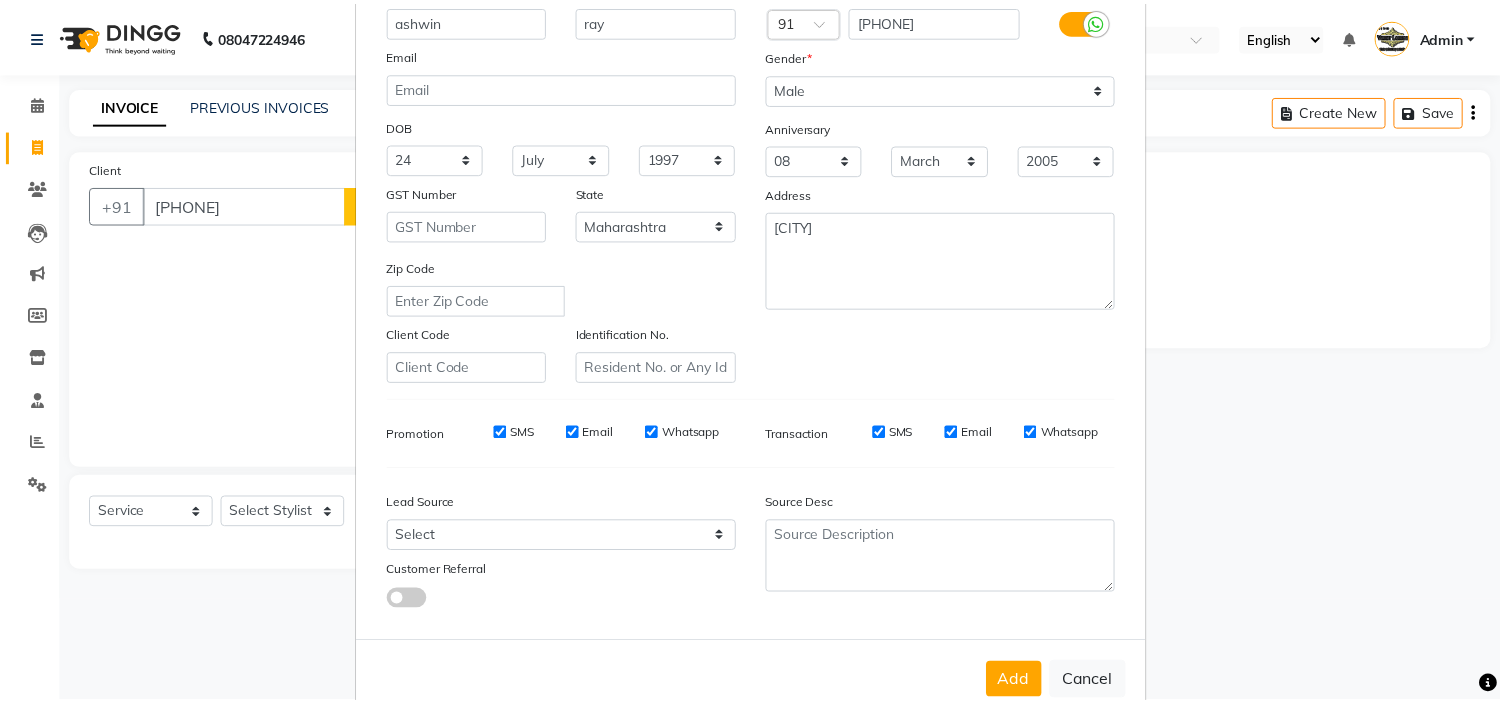 scroll, scrollTop: 221, scrollLeft: 0, axis: vertical 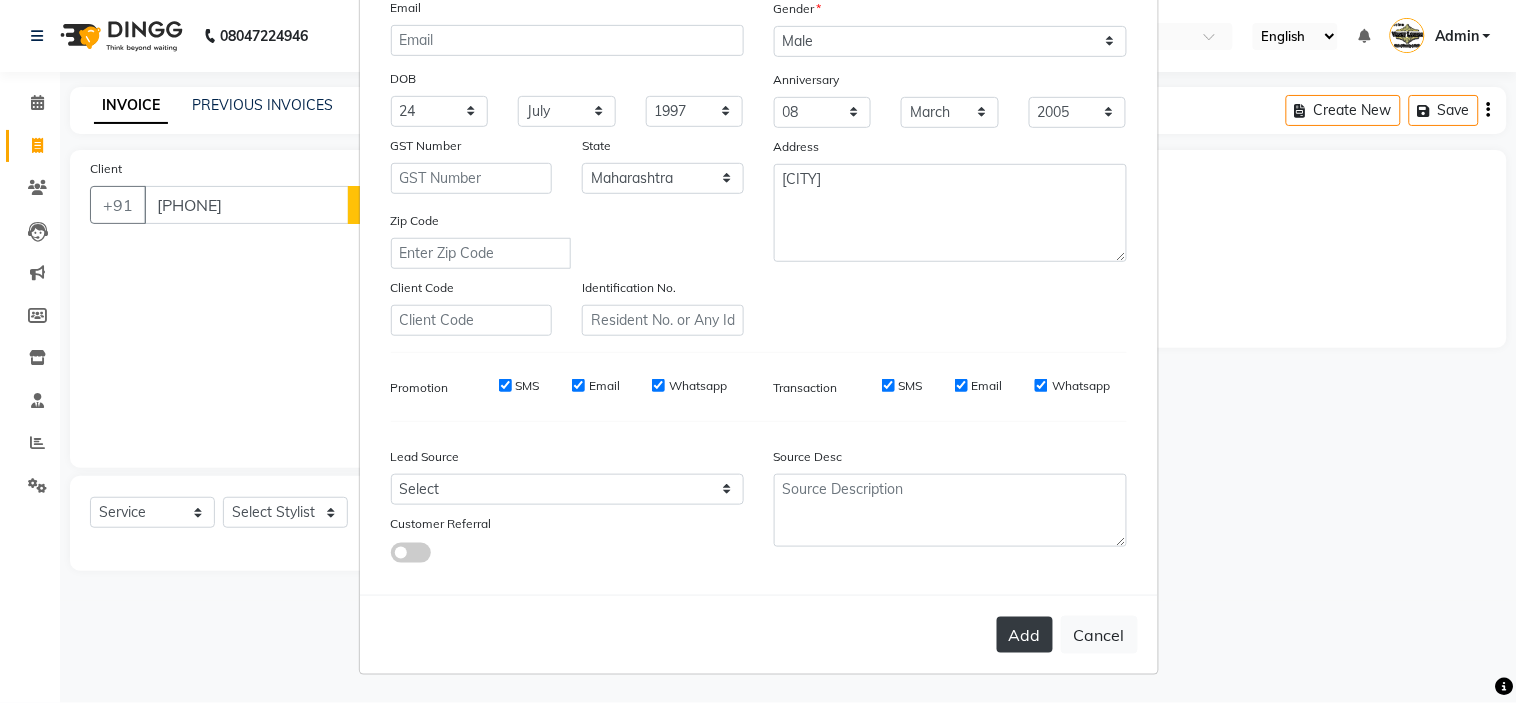 click on "Add" at bounding box center [1025, 635] 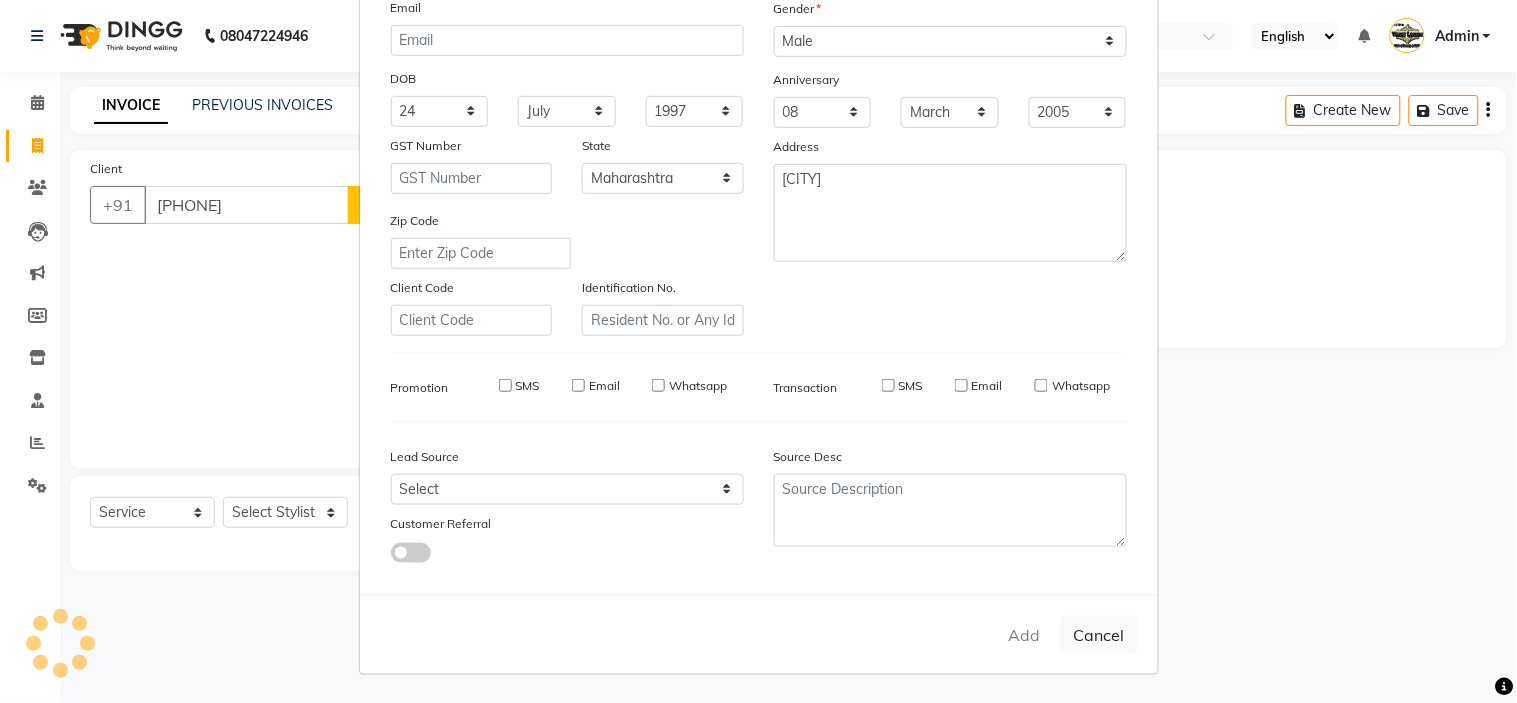 type 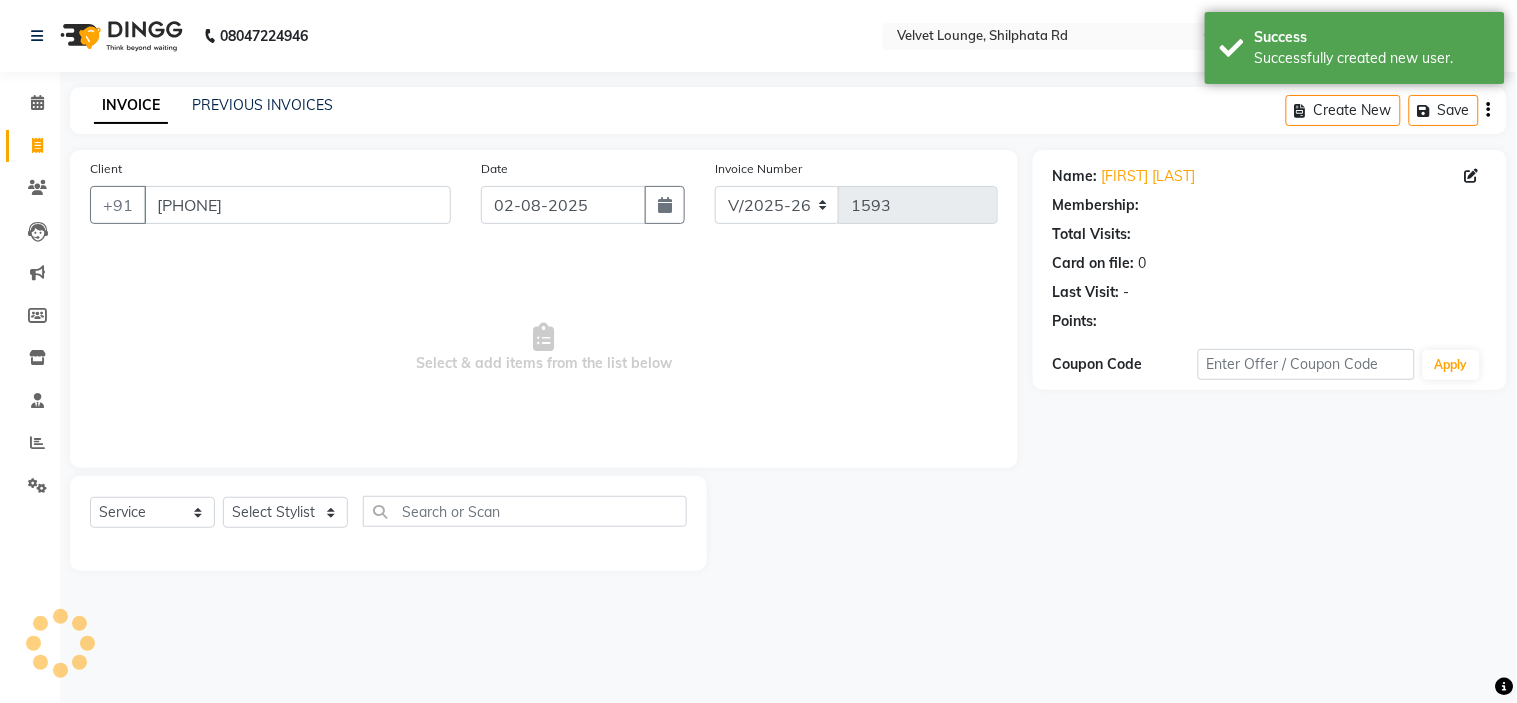 select on "1: Object" 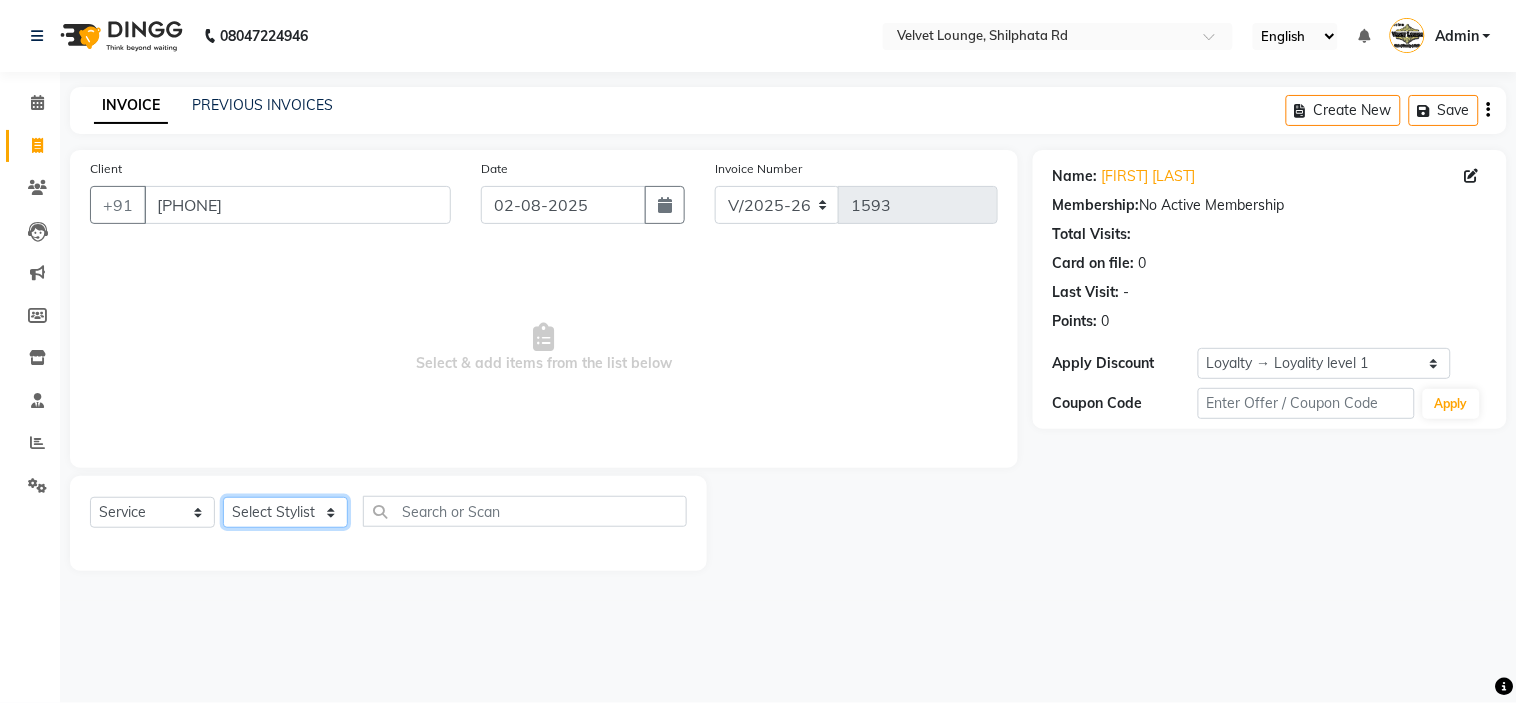 click on "Select Stylist aadil mohaMAD  aarif khan Abrar Ajay ajay jaishwal alam khan aman amit kumar  ANJALI SINGH Ashish singh ashwini palem  Ayan Ali chandradeep DOLLY faizan siddique  fardeen shaikh Garima singh Gulshan jaya jyoti deepak chandaliya kalam karan  Madhu manish sir miraj khan  Mohmad Adnan Ansari mustakin neeta kumbhar neha tamatta pradnya rahul thakur RAZAK SALIM SAIKH rohit Rutuja SAHEER sahil khan salman mahomad imran  SALMA SHAIKH SAMEER KHAN sana santosh jaiswal saqib sayali shaddma  ansari shalu mehra shekhar bansode SHIVADURGA GANTAM shubham pal  shweta pandey varshita gurbani vishal shinde" 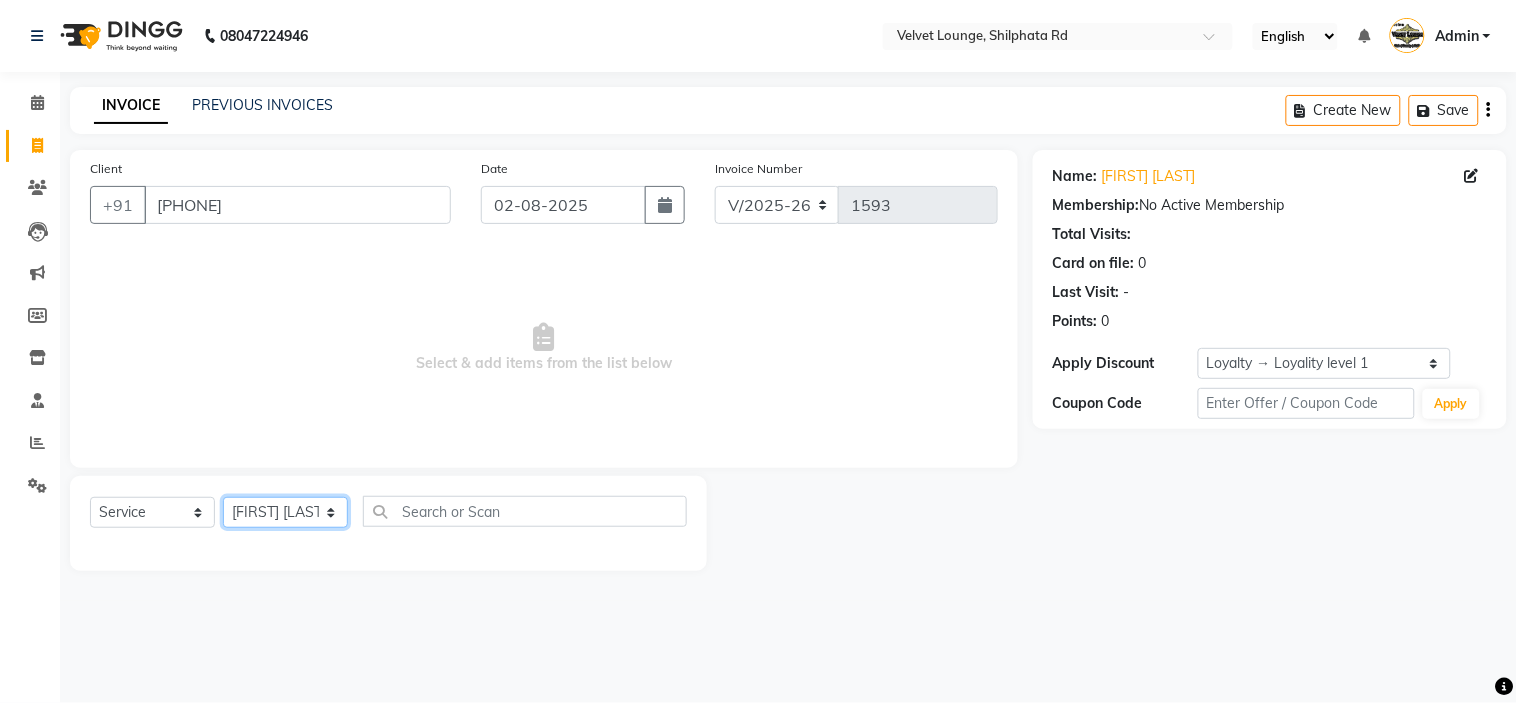 click on "Select Stylist aadil mohaMAD  aarif khan Abrar Ajay ajay jaishwal alam khan aman amit kumar  ANJALI SINGH Ashish singh ashwini palem  Ayan Ali chandradeep DOLLY faizan siddique  fardeen shaikh Garima singh Gulshan jaya jyoti deepak chandaliya kalam karan  Madhu manish sir miraj khan  Mohmad Adnan Ansari mustakin neeta kumbhar neha tamatta pradnya rahul thakur RAZAK SALIM SAIKH rohit Rutuja SAHEER sahil khan salman mahomad imran  SALMA SHAIKH SAMEER KHAN sana santosh jaiswal saqib sayali shaddma  ansari shalu mehra shekhar bansode SHIVADURGA GANTAM shubham pal  shweta pandey varshita gurbani vishal shinde" 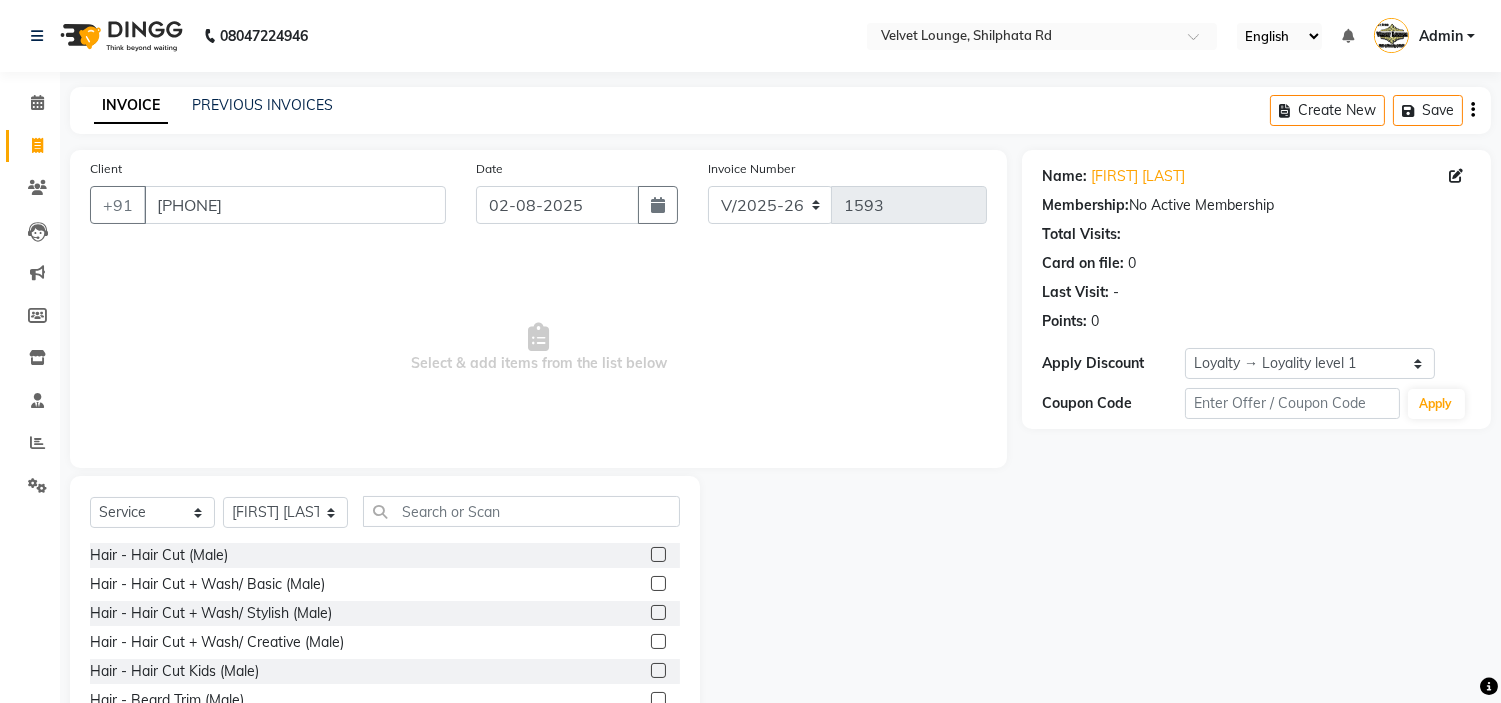 click 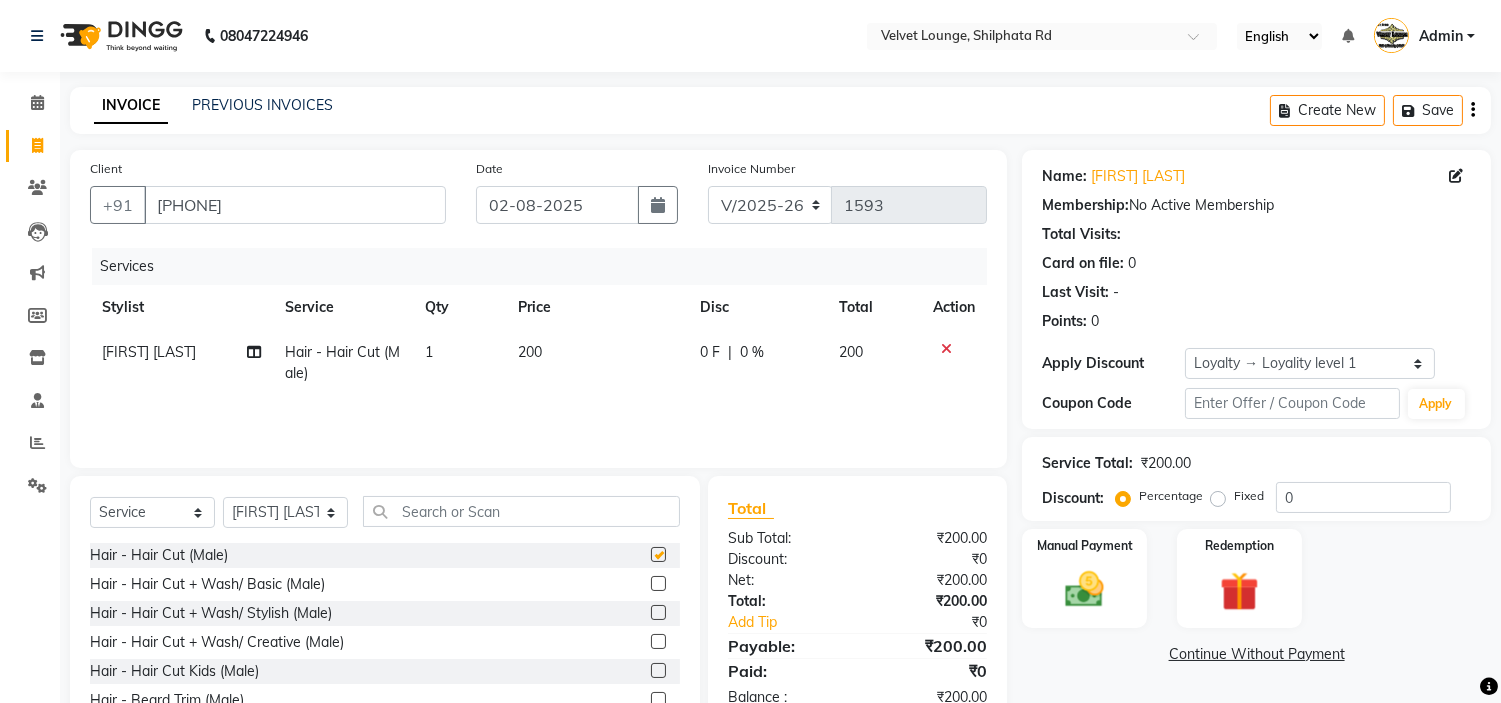 checkbox on "false" 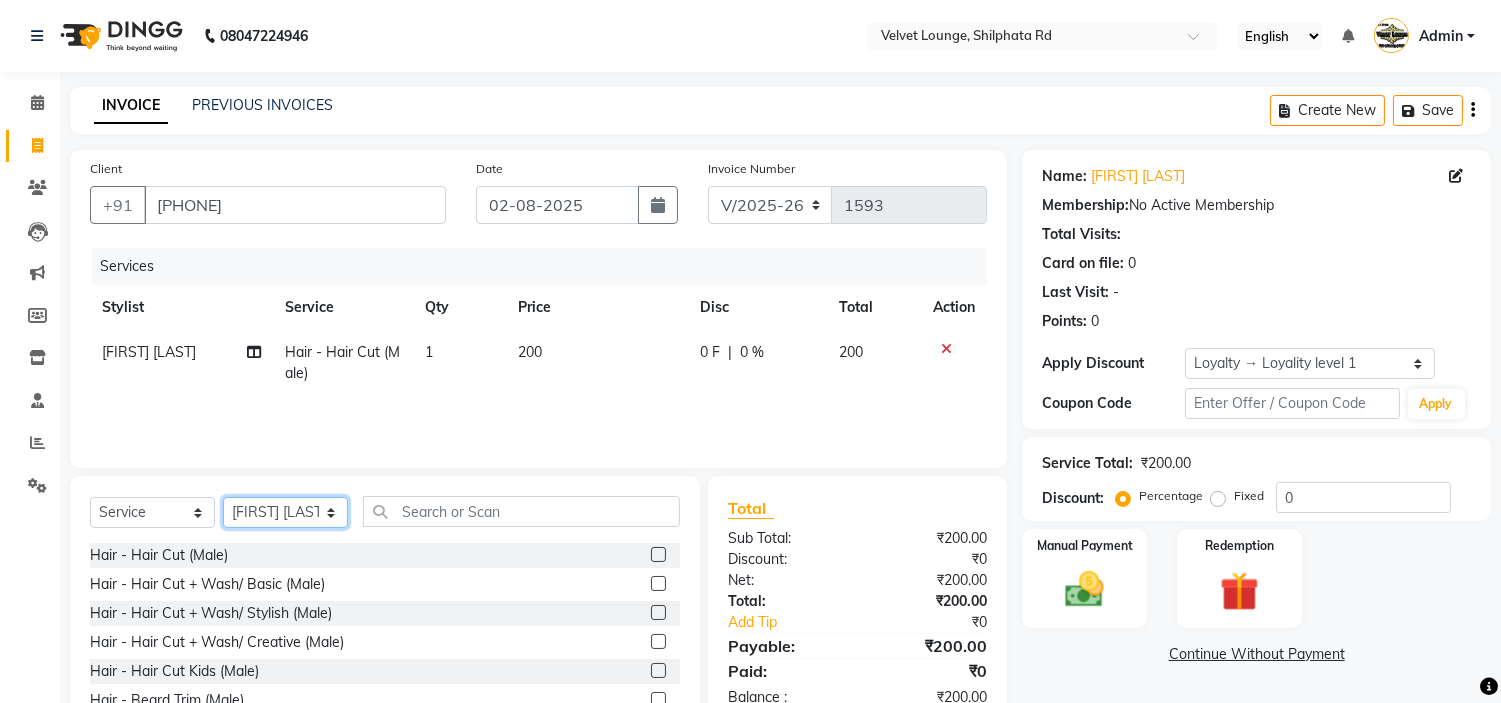 click on "Select Stylist aadil mohaMAD  aarif khan Abrar Ajay ajay jaishwal alam khan aman amit kumar  ANJALI SINGH Ashish singh ashwini palem  Ayan Ali chandradeep DOLLY faizan siddique  fardeen shaikh Garima singh Gulshan jaya jyoti deepak chandaliya kalam karan  Madhu manish sir miraj khan  Mohmad Adnan Ansari mustakin neeta kumbhar neha tamatta pradnya rahul thakur RAZAK SALIM SAIKH rohit Rutuja SAHEER sahil khan salman mahomad imran  SALMA SHAIKH SAMEER KHAN sana santosh jaiswal saqib sayali shaddma  ansari shalu mehra shekhar bansode SHIVADURGA GANTAM shubham pal  shweta pandey varshita gurbani vishal shinde" 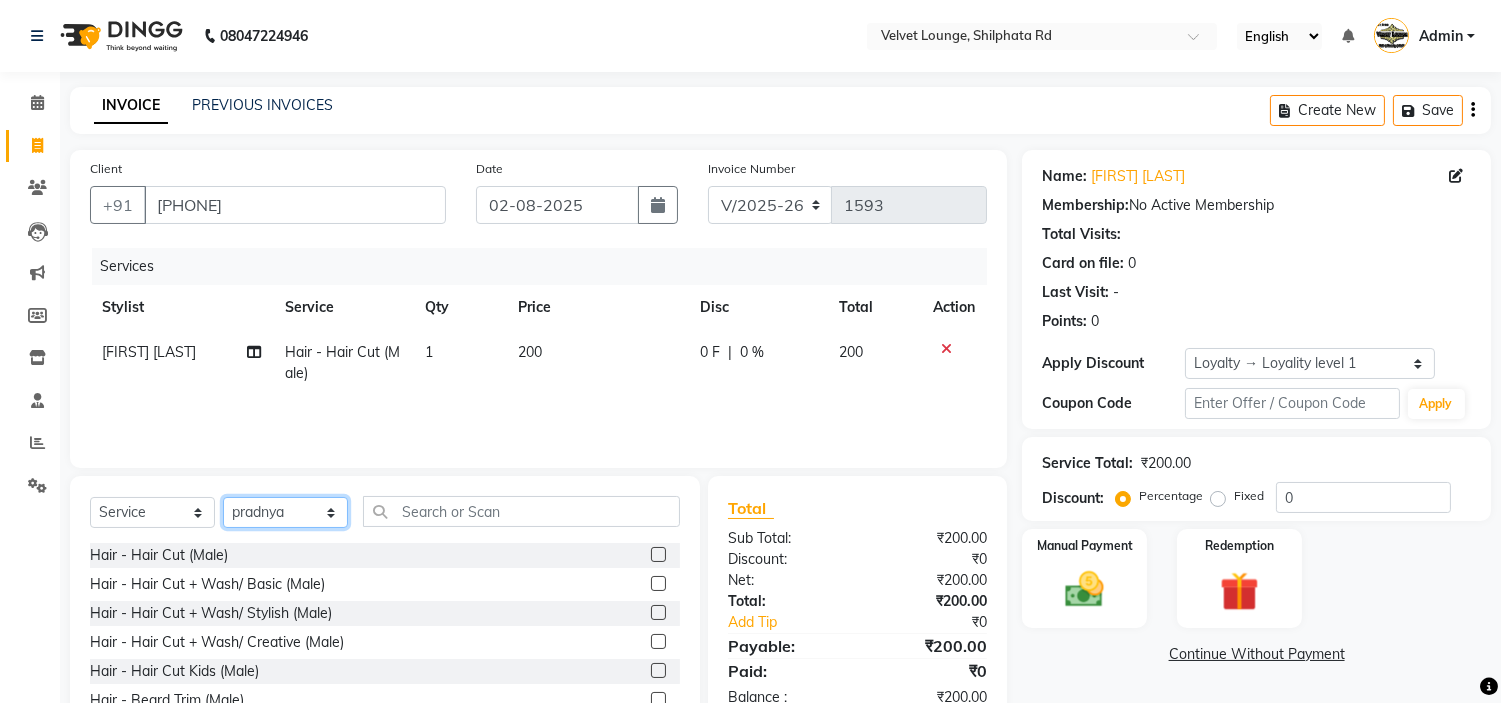 click on "Select Stylist aadil mohaMAD  aarif khan Abrar Ajay ajay jaishwal alam khan aman amit kumar  ANJALI SINGH Ashish singh ashwini palem  Ayan Ali chandradeep DOLLY faizan siddique  fardeen shaikh Garima singh Gulshan jaya jyoti deepak chandaliya kalam karan  Madhu manish sir miraj khan  Mohmad Adnan Ansari mustakin neeta kumbhar neha tamatta pradnya rahul thakur RAZAK SALIM SAIKH rohit Rutuja SAHEER sahil khan salman mahomad imran  SALMA SHAIKH SAMEER KHAN sana santosh jaiswal saqib sayali shaddma  ansari shalu mehra shekhar bansode SHIVADURGA GANTAM shubham pal  shweta pandey varshita gurbani vishal shinde" 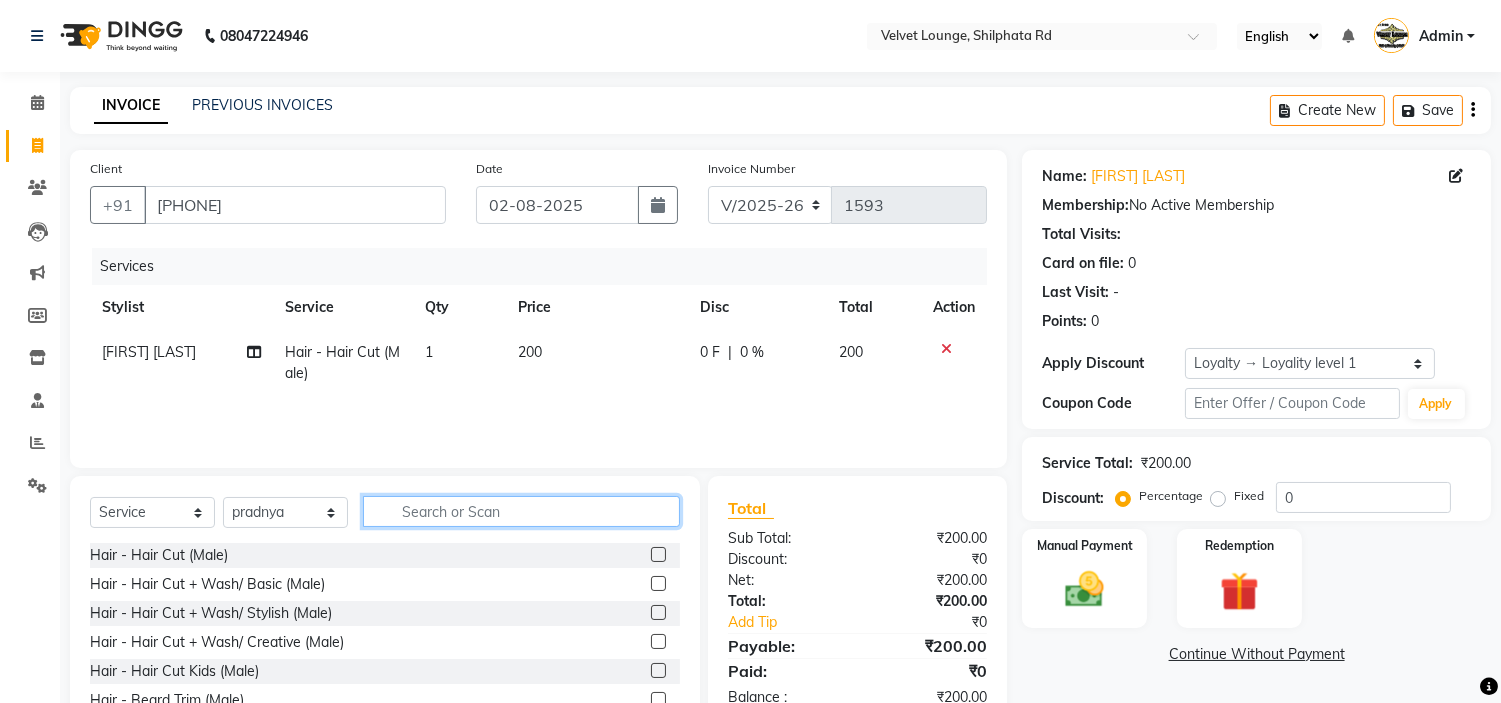 click 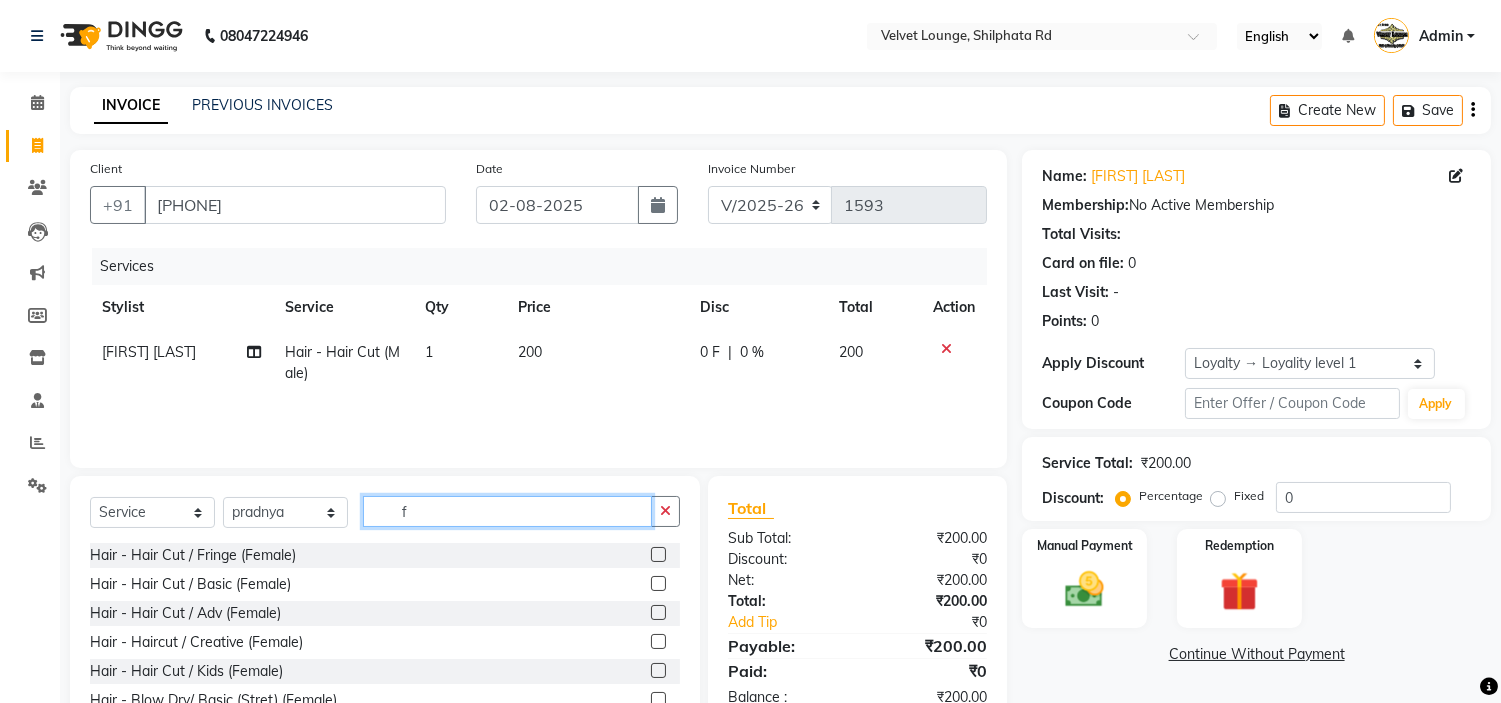 type on "f" 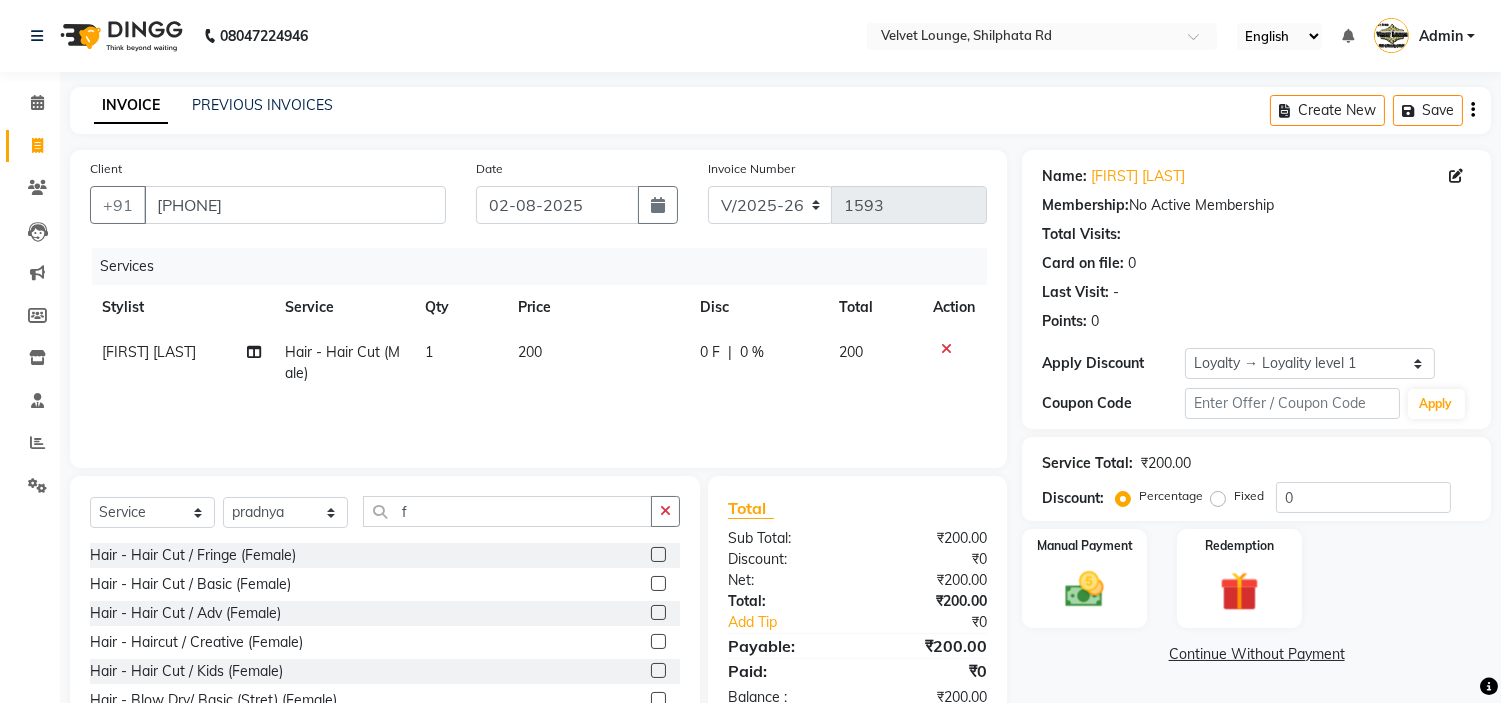 click 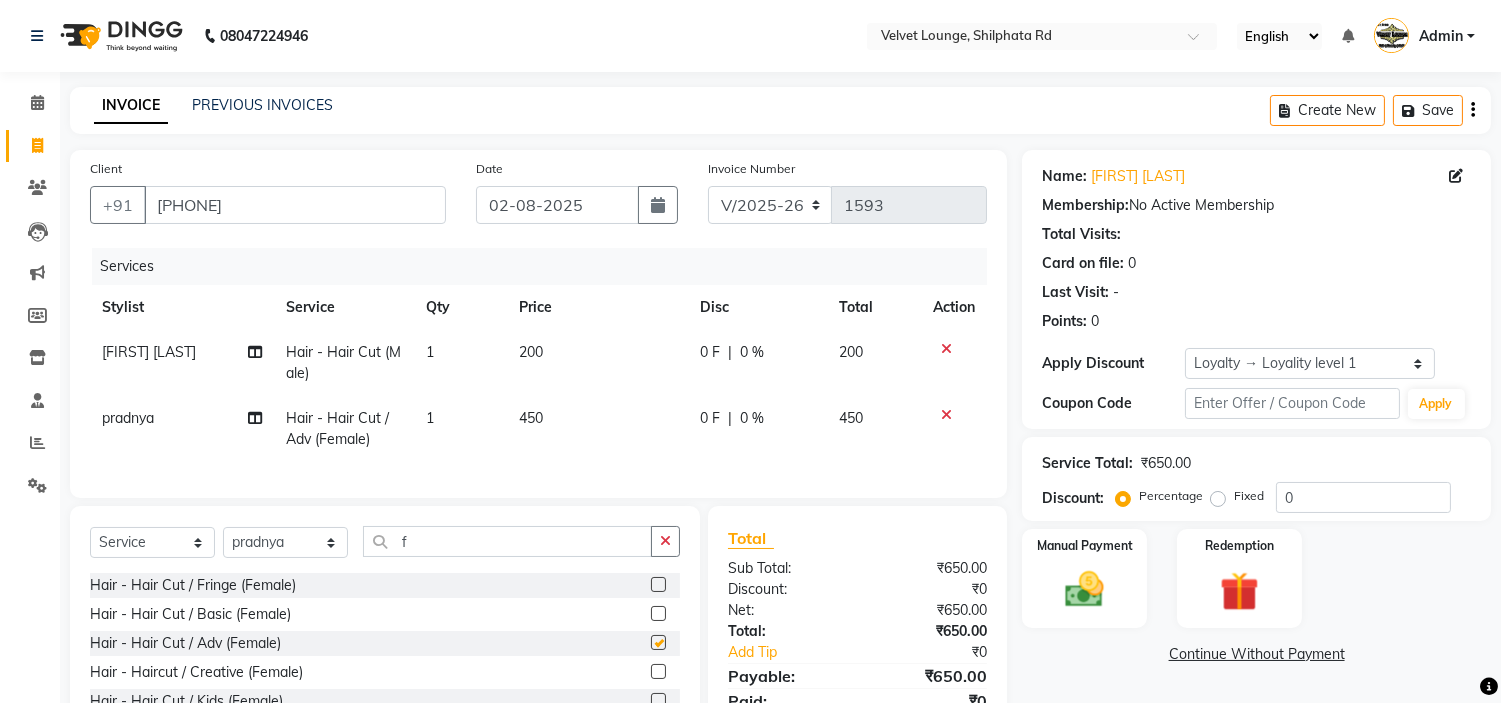 checkbox on "false" 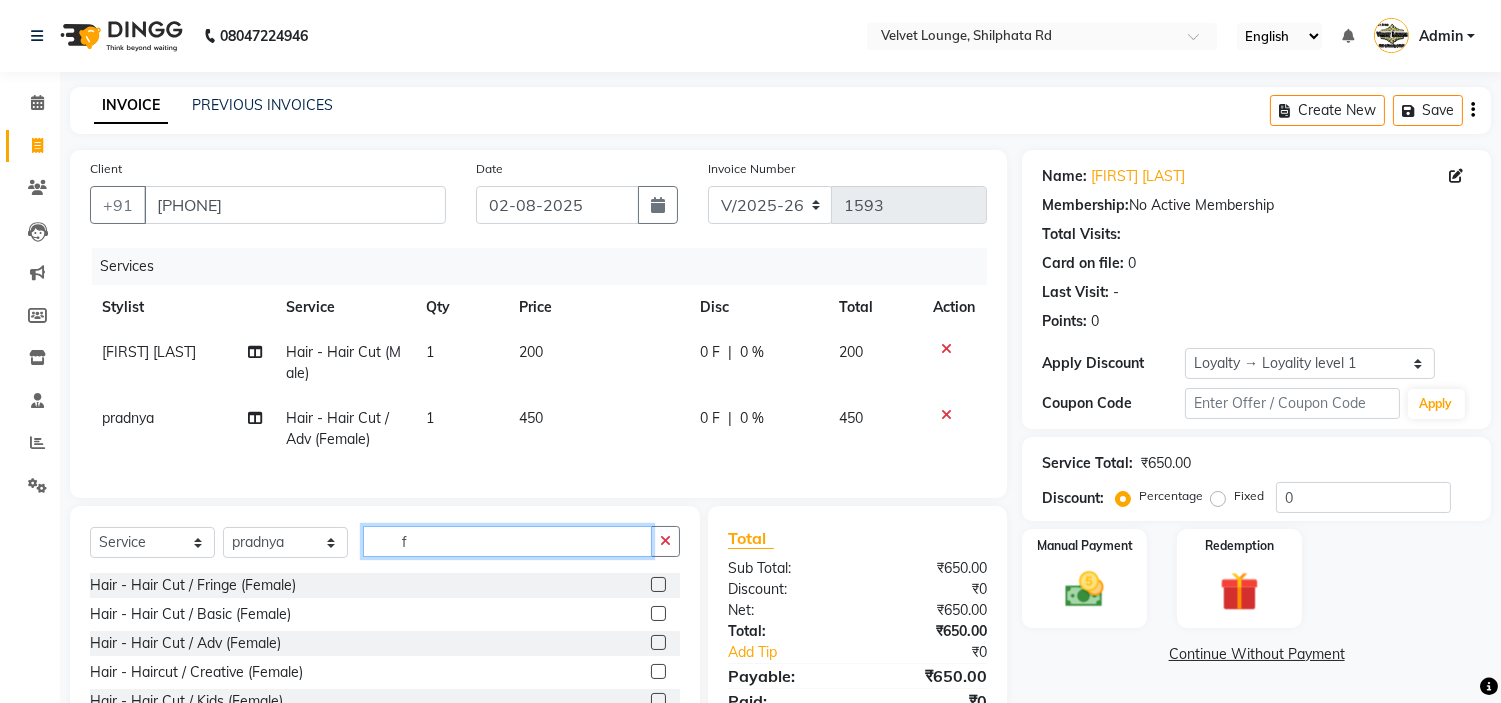 click on "f" 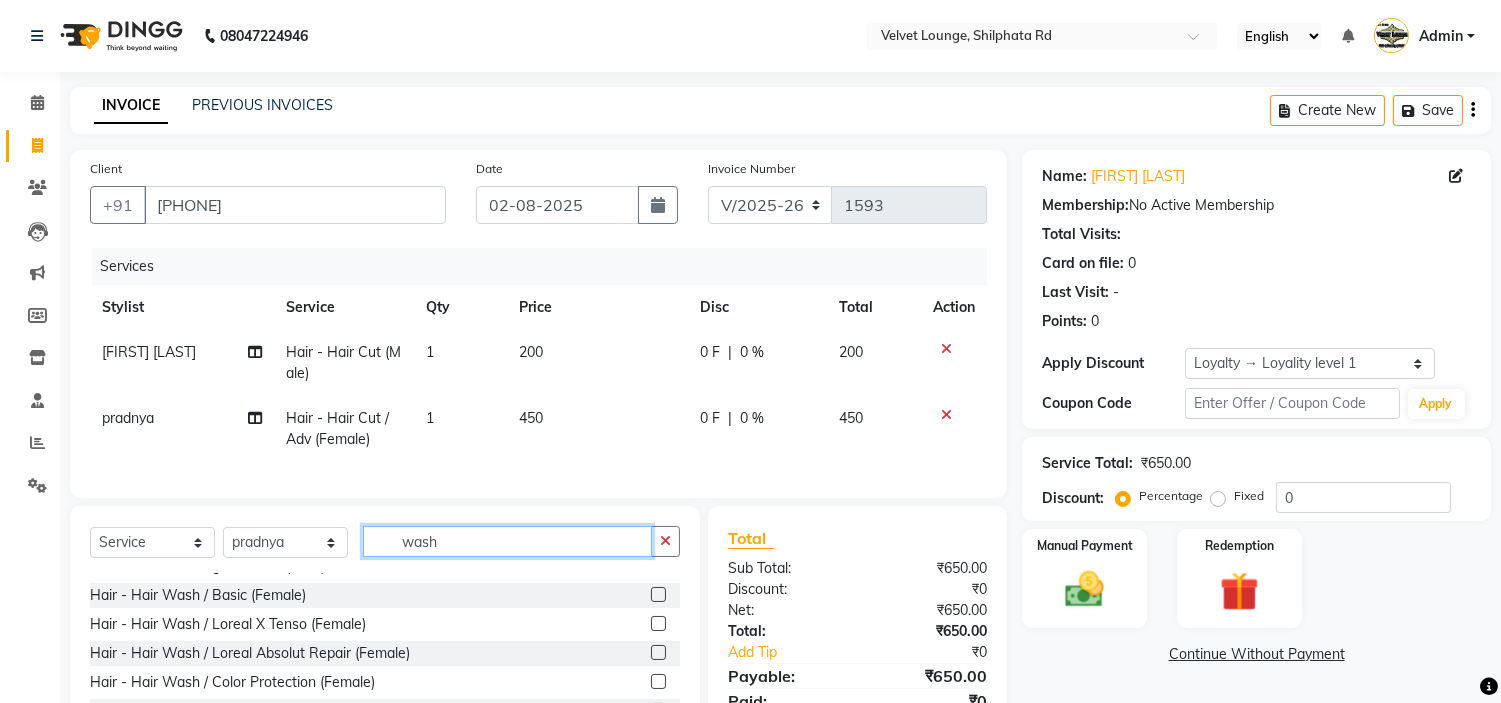 scroll, scrollTop: 174, scrollLeft: 0, axis: vertical 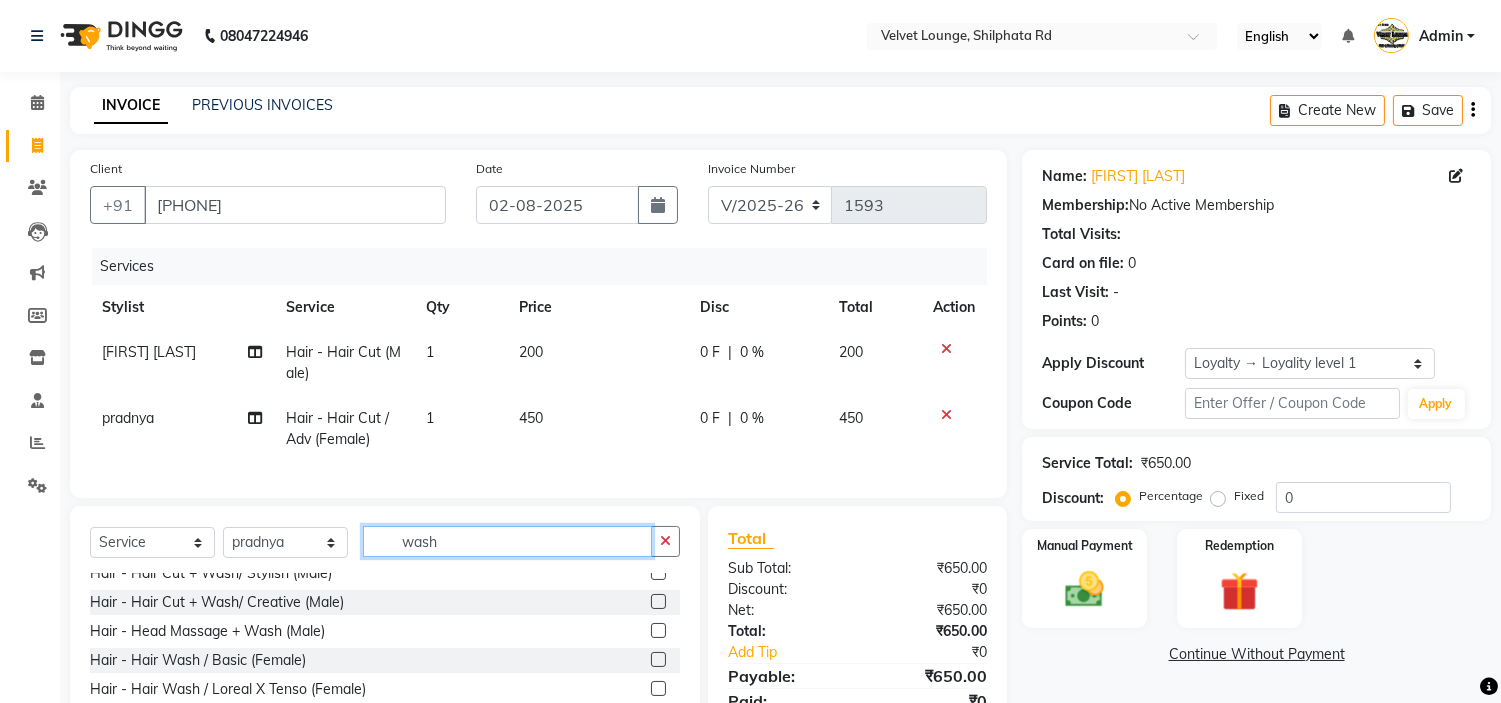 type on "wash" 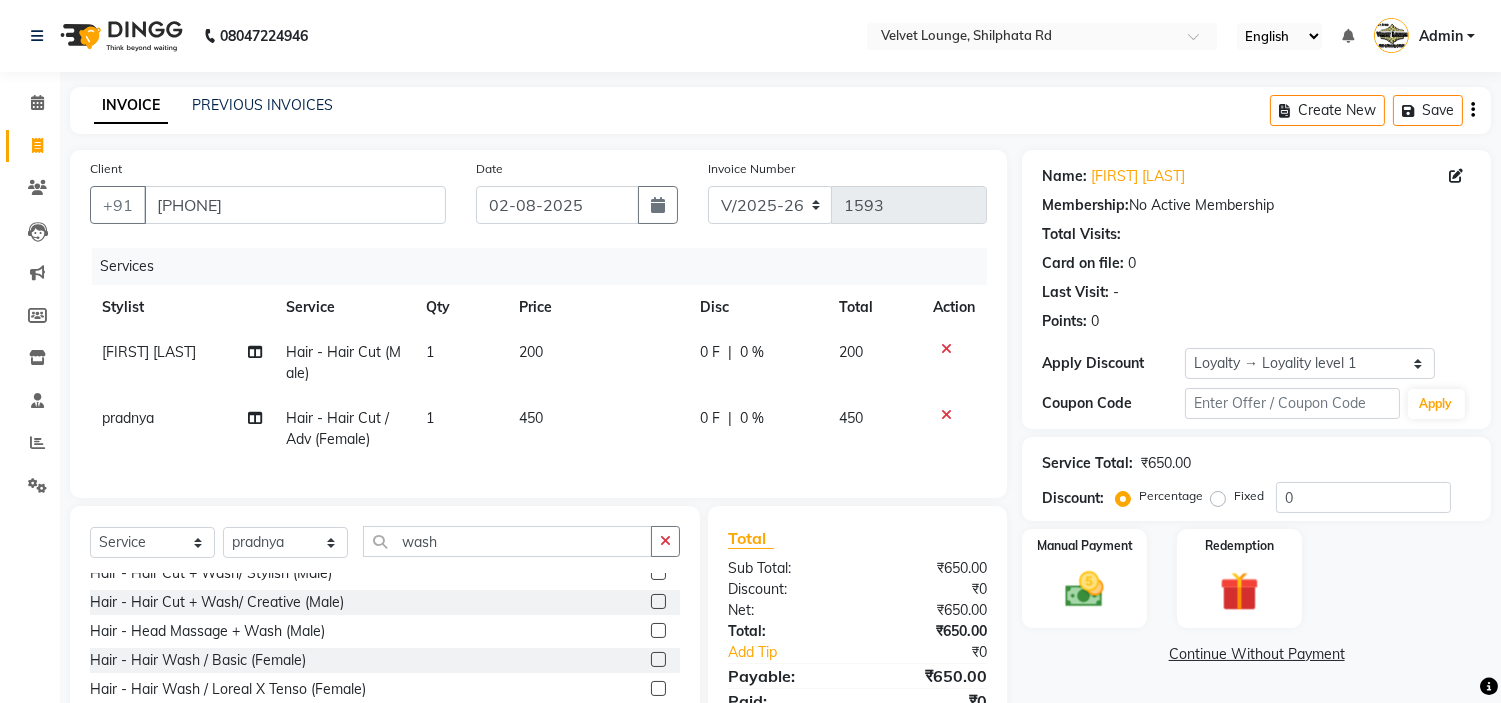 click 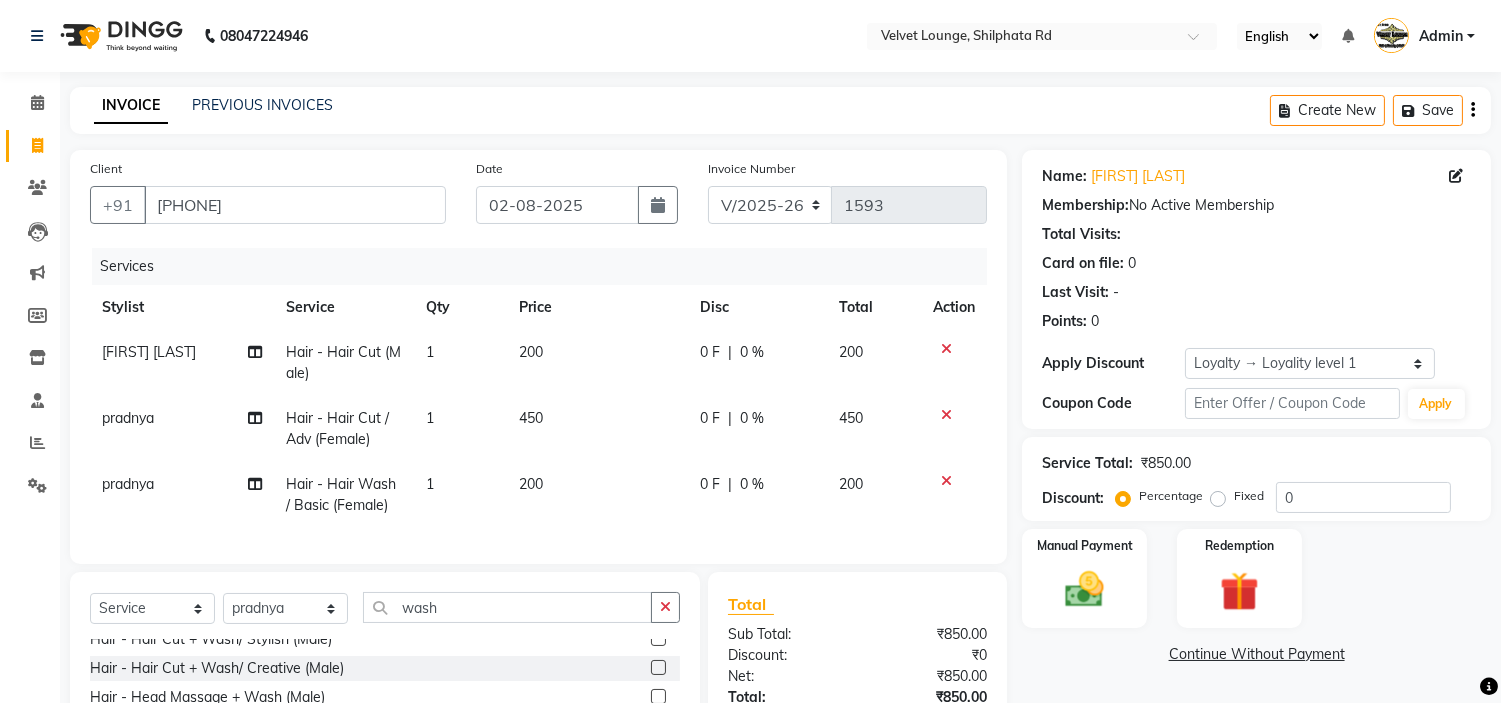 checkbox on "false" 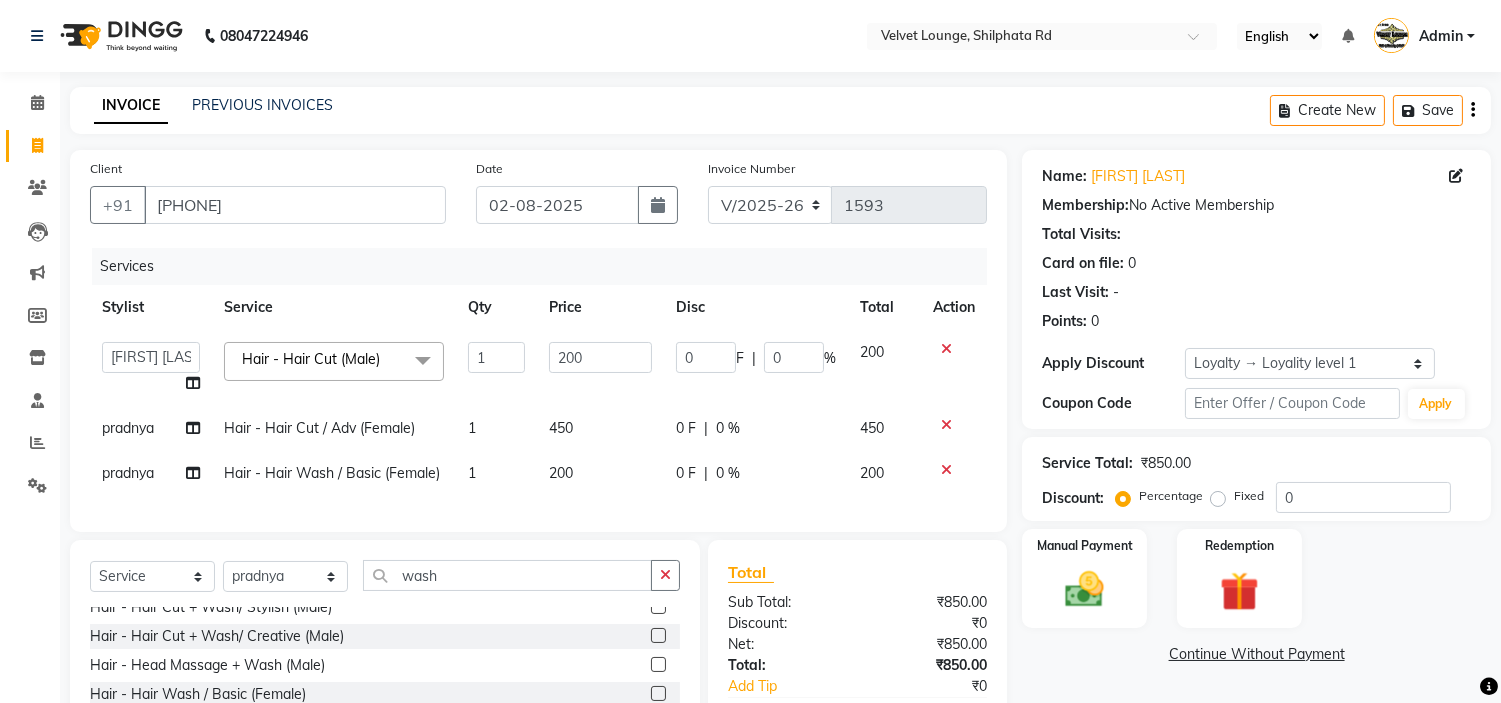 click on "0" 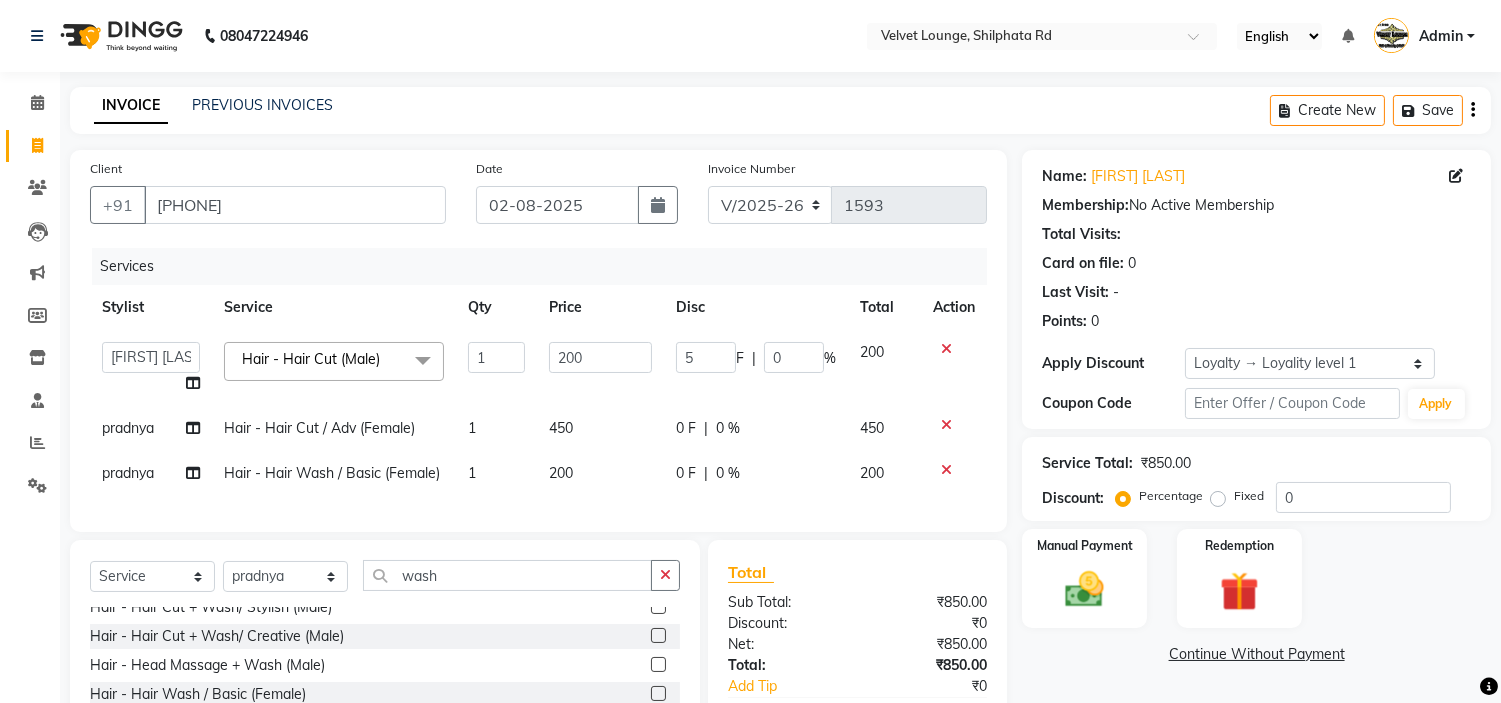 type on "50" 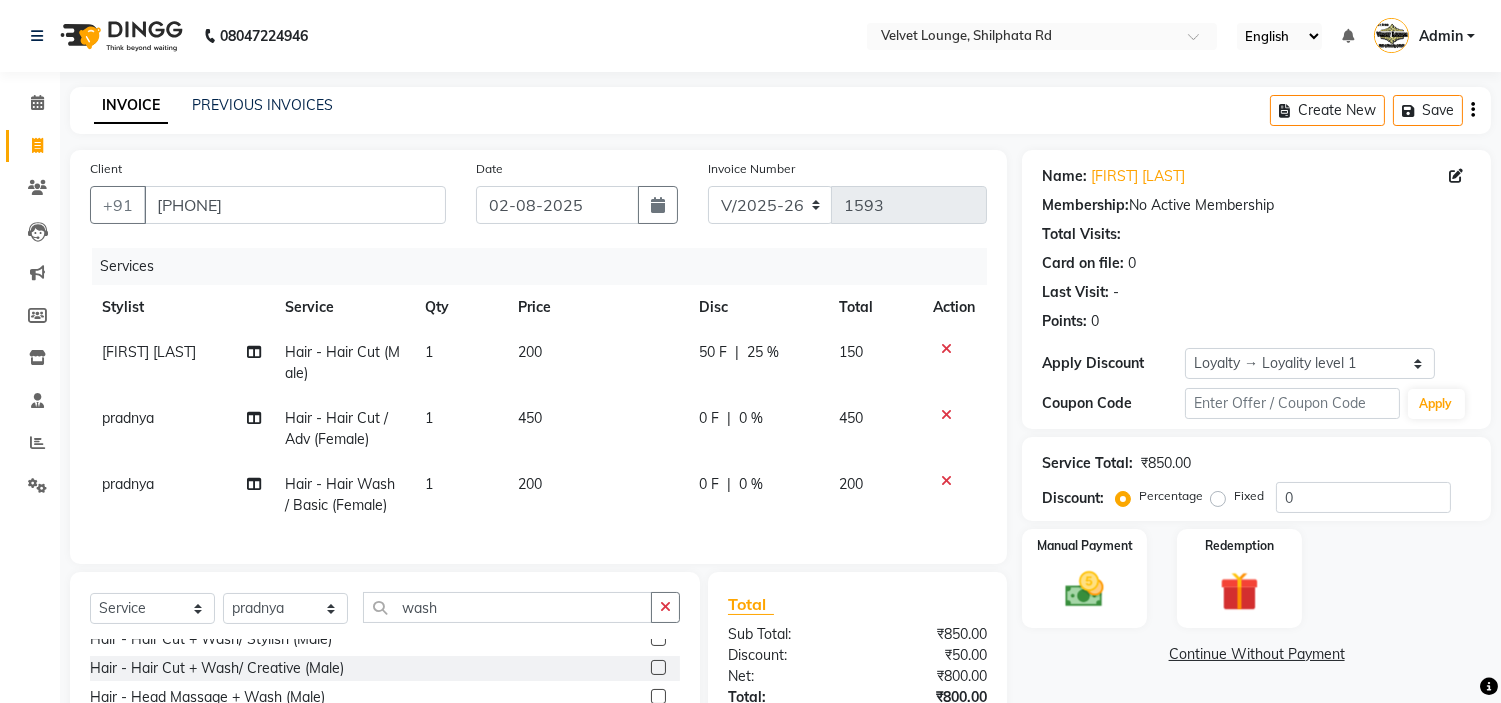 click on "0 F | 0 %" 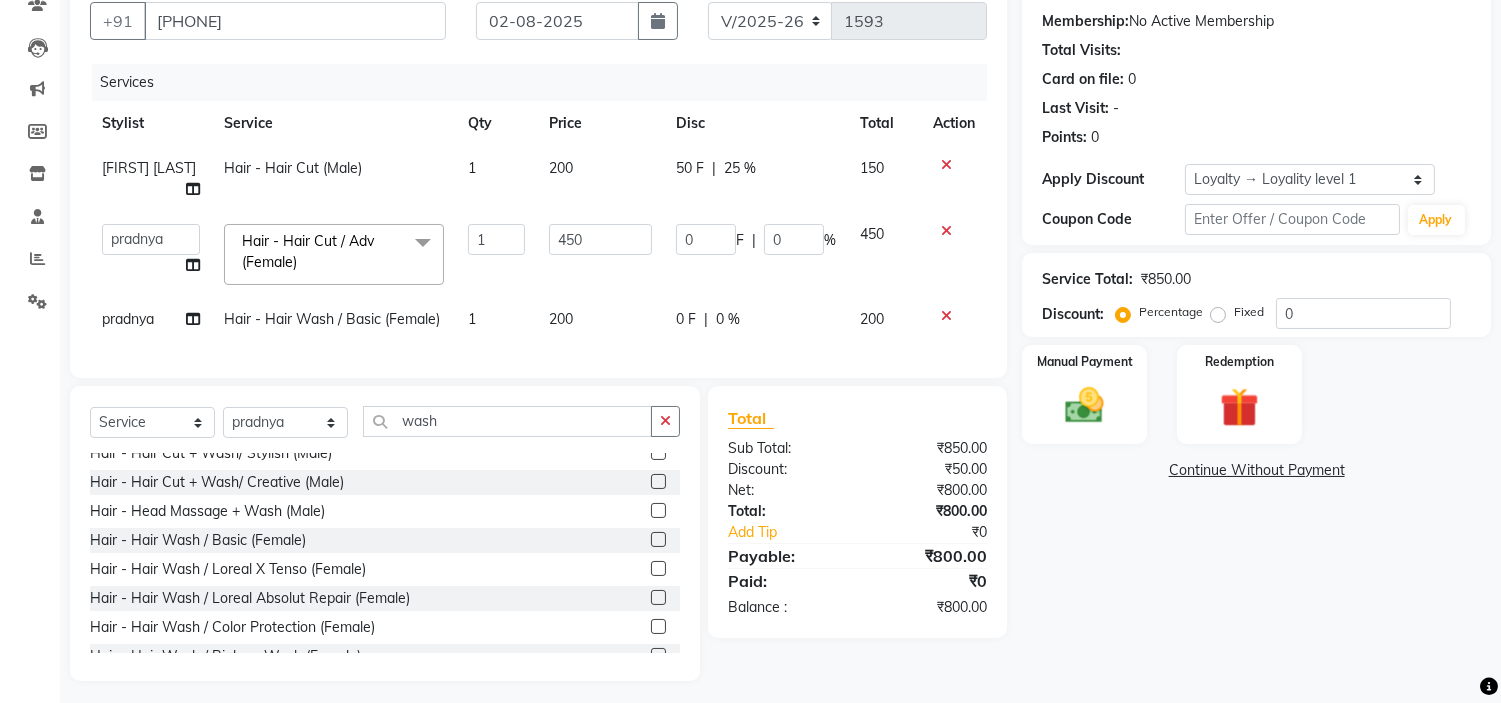 scroll, scrollTop: 187, scrollLeft: 0, axis: vertical 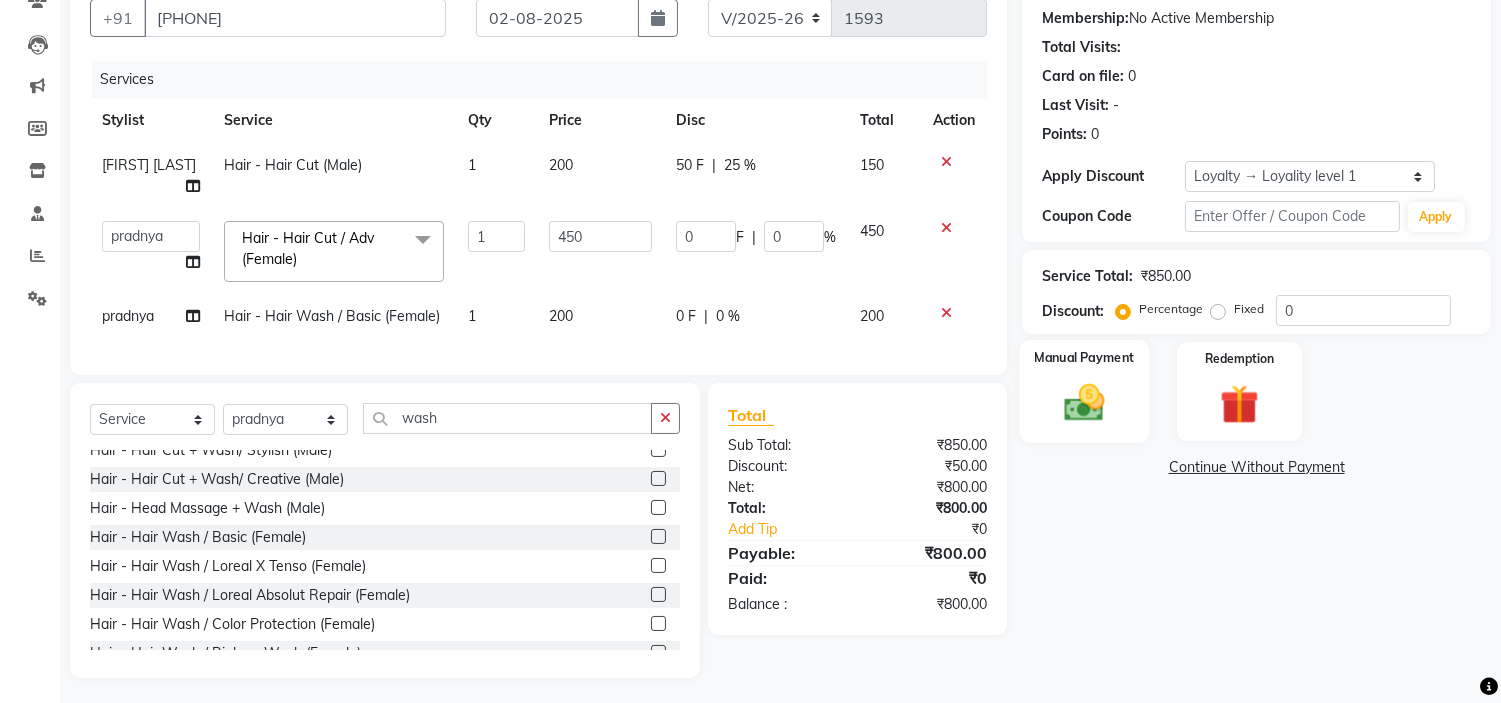 click on "Manual Payment" 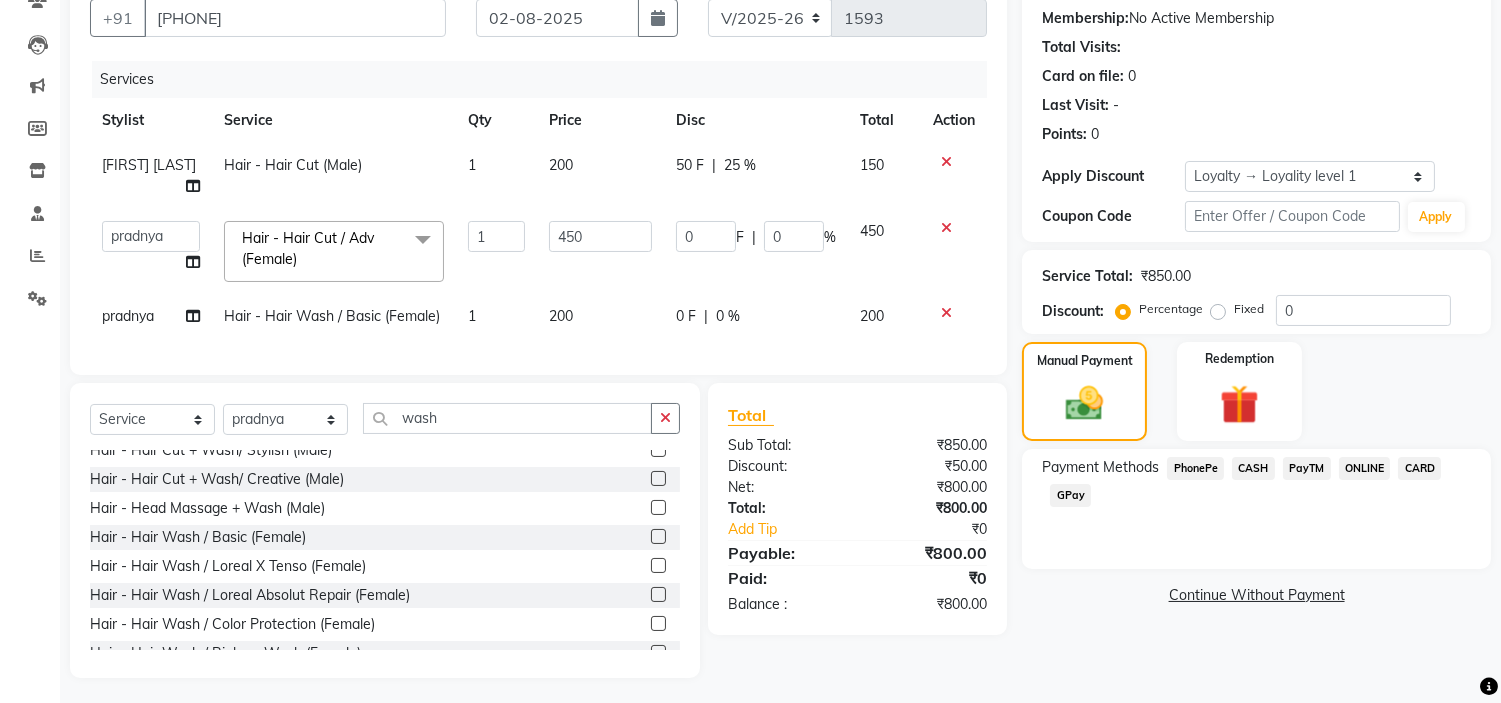 click on "PayTM" 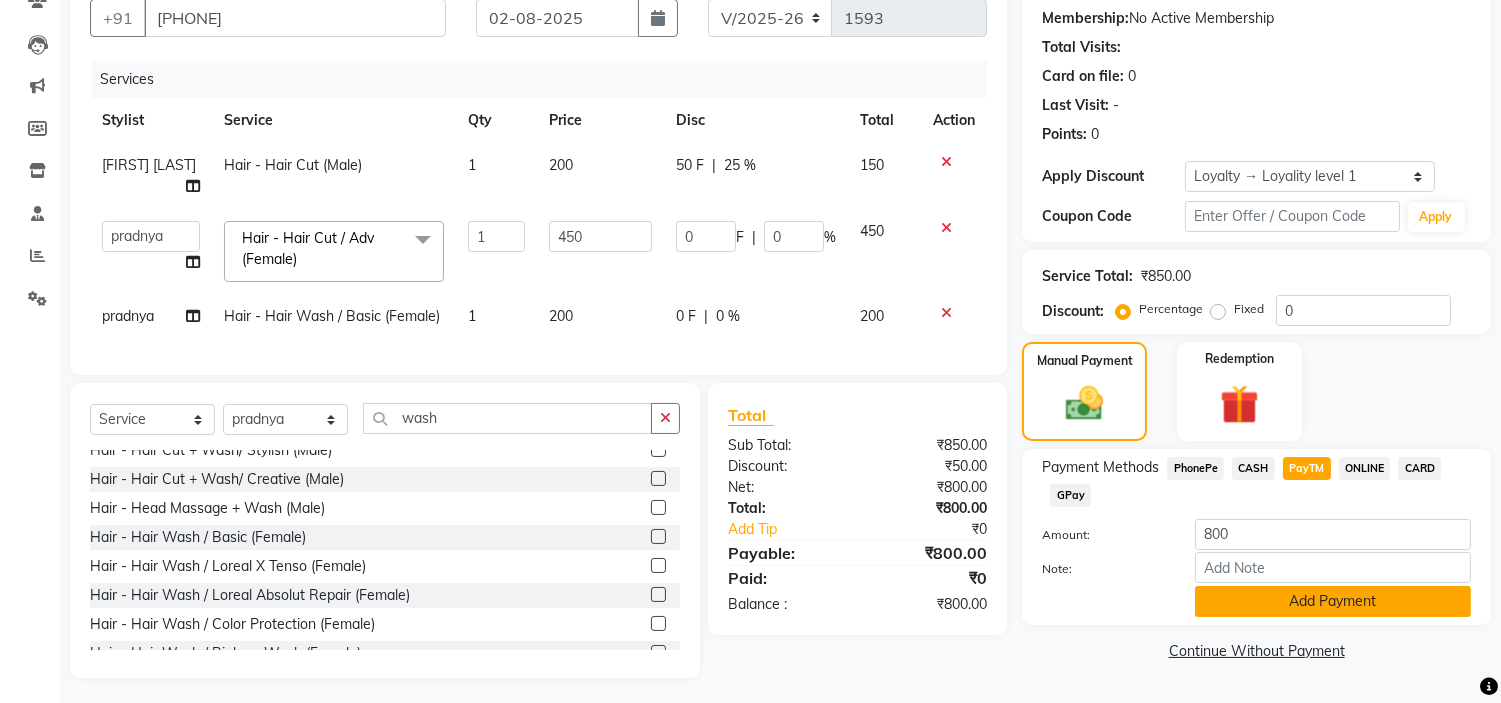 click on "Add Payment" 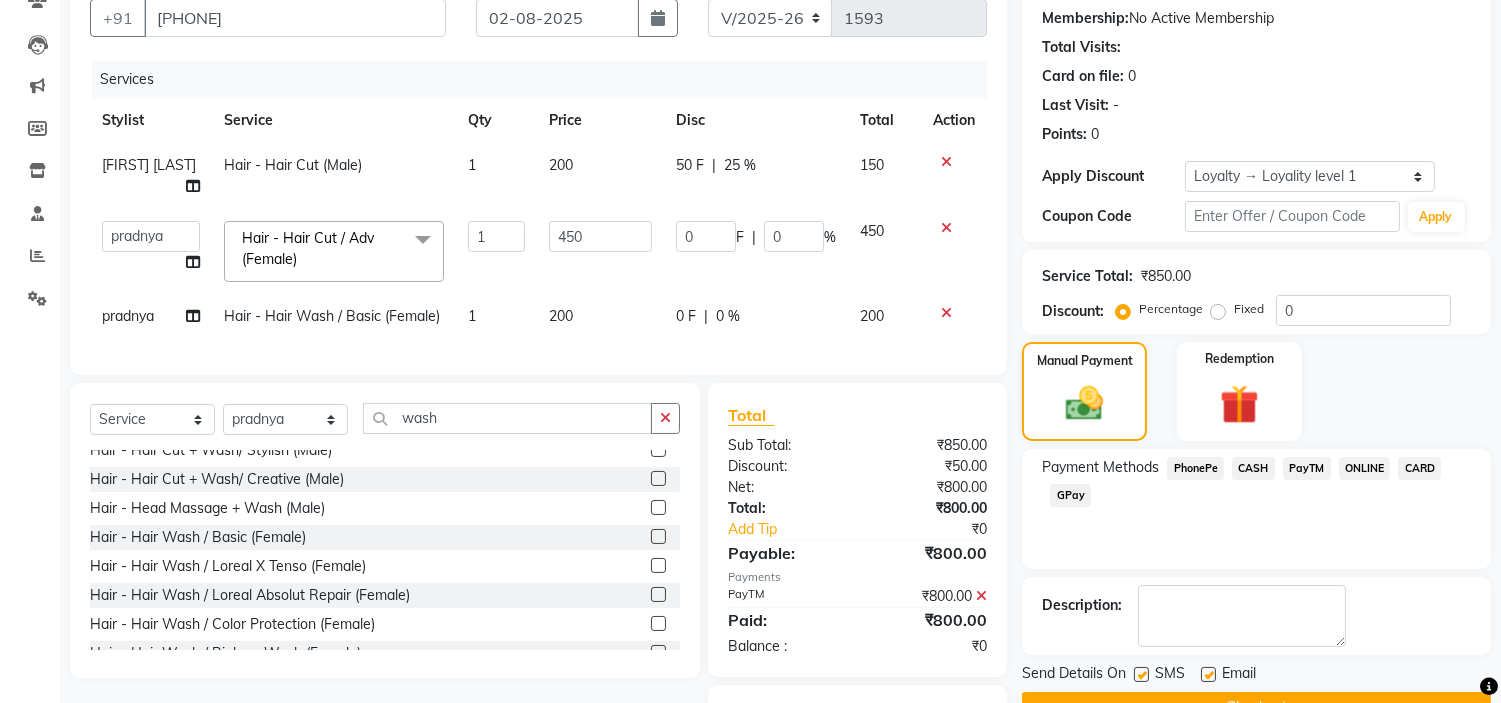 click on "Checkout" 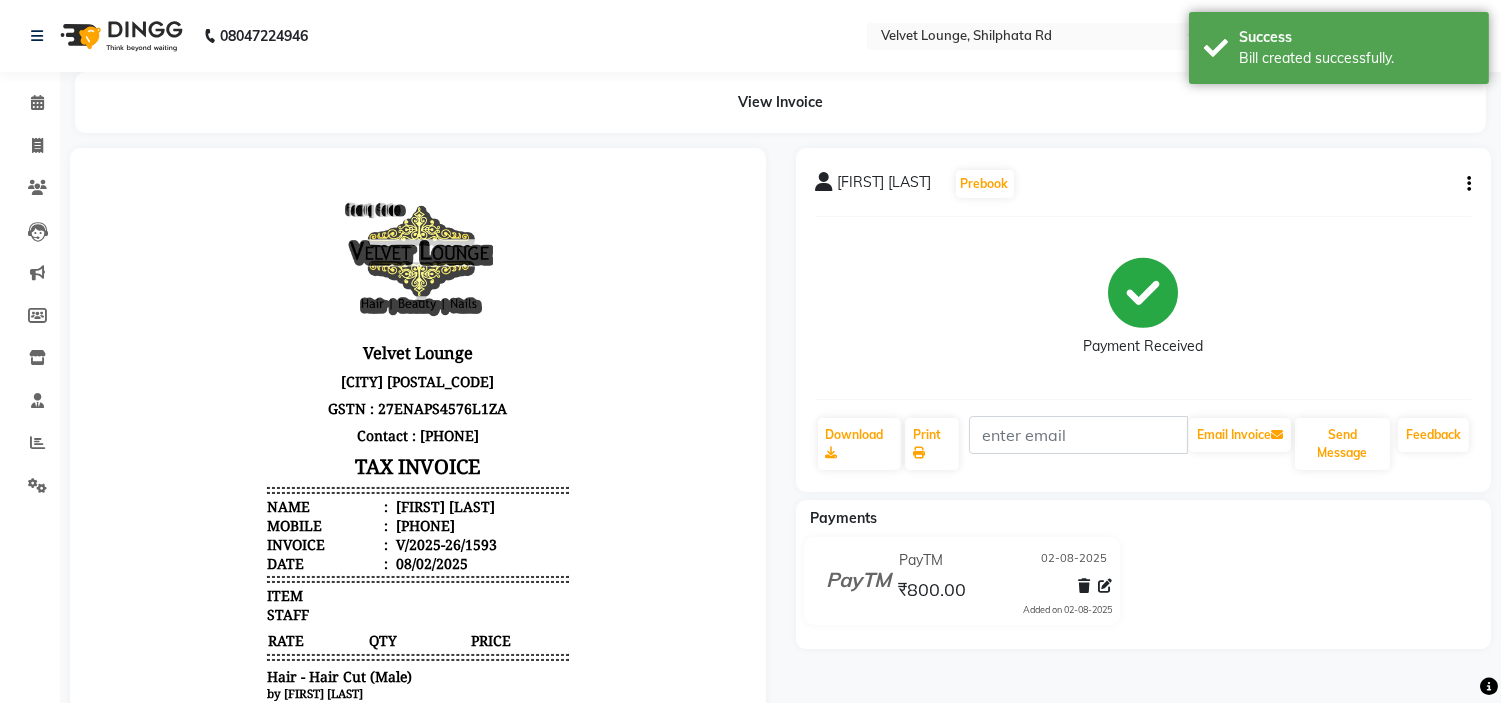 scroll, scrollTop: 0, scrollLeft: 0, axis: both 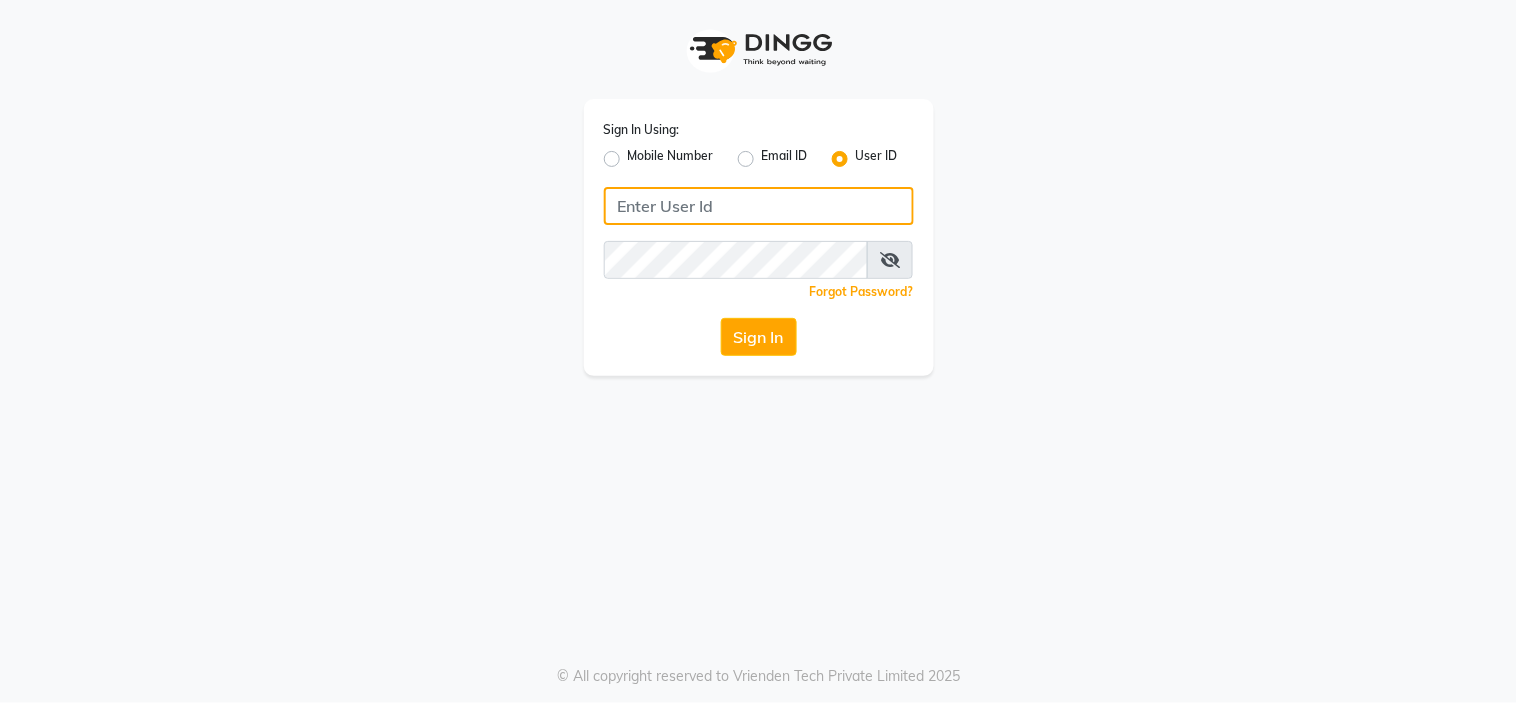 click 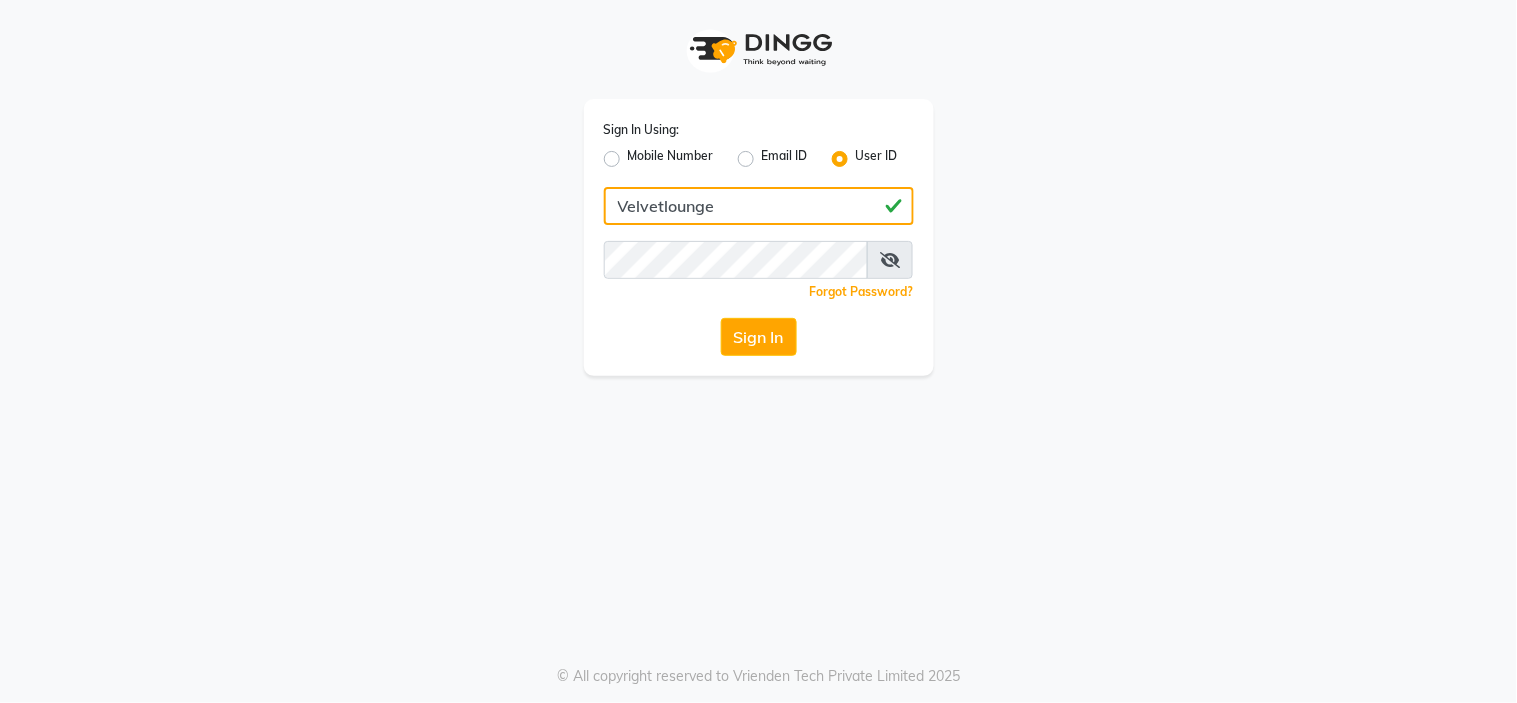 type on "Velvetlounge" 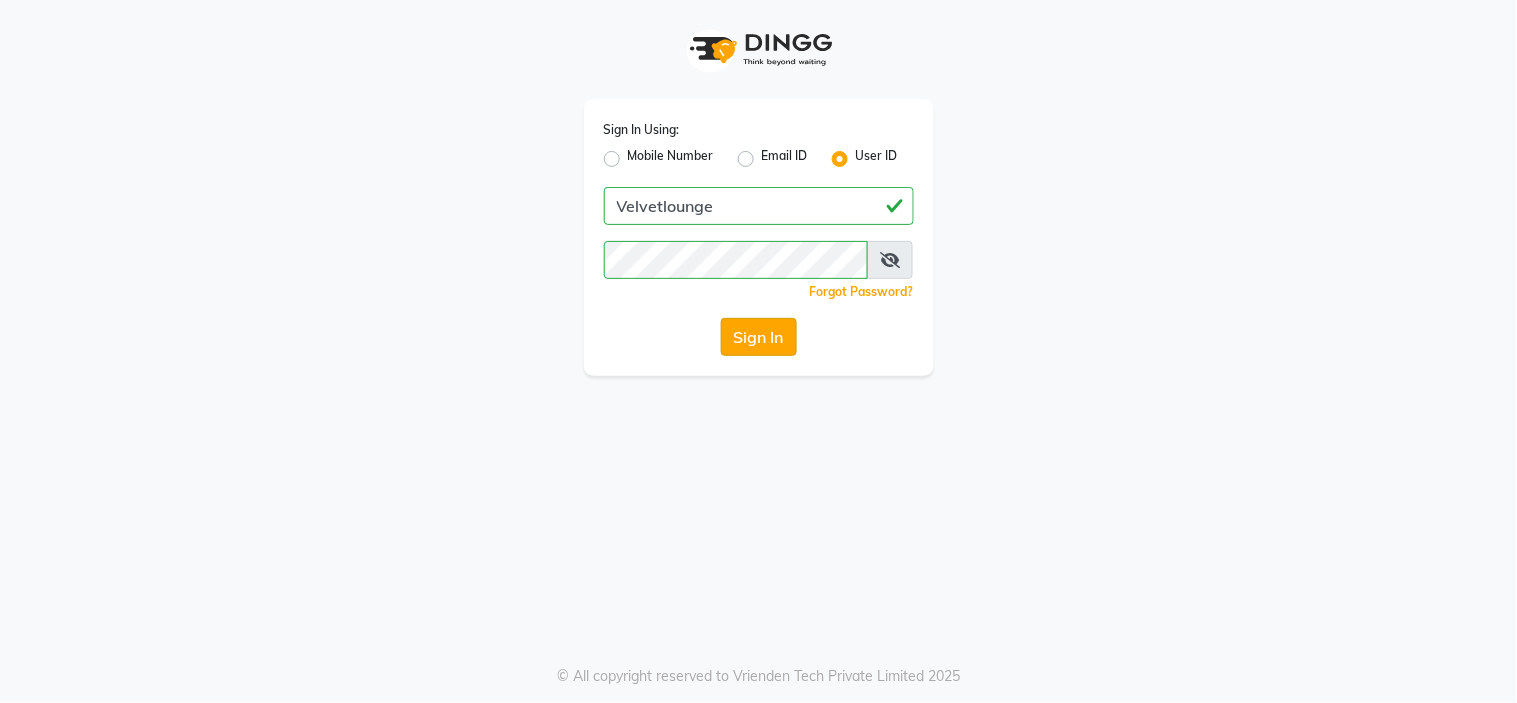 click on "Sign In" 